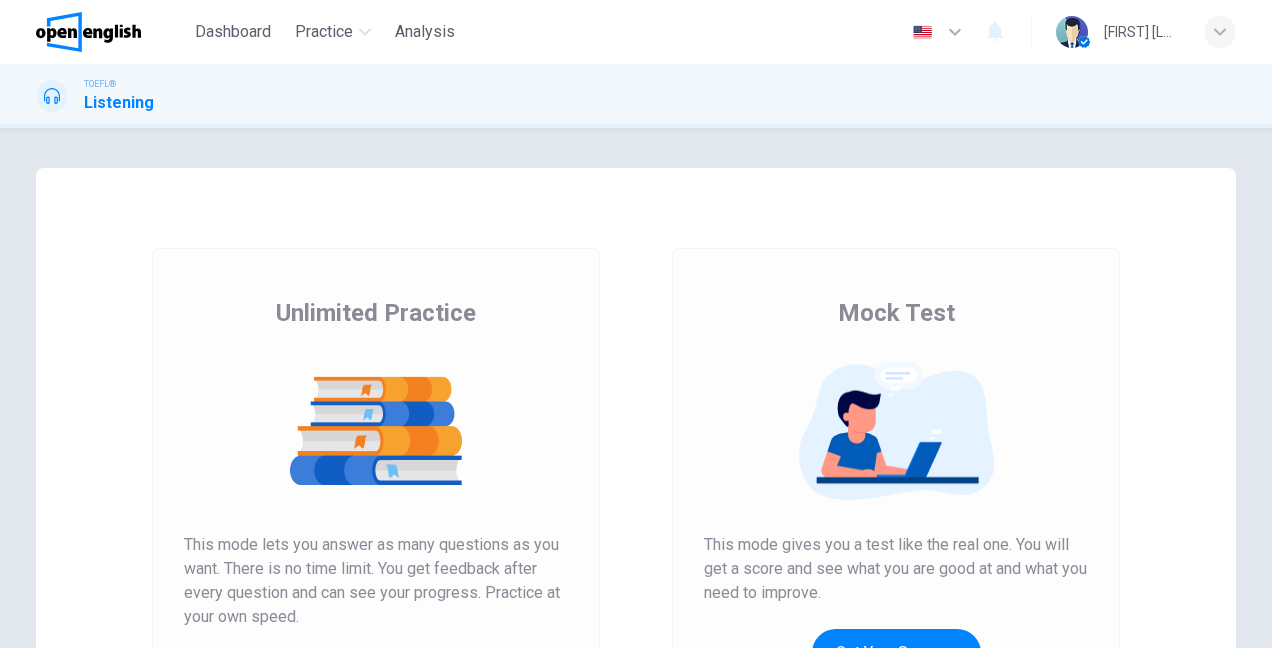 scroll, scrollTop: 0, scrollLeft: 0, axis: both 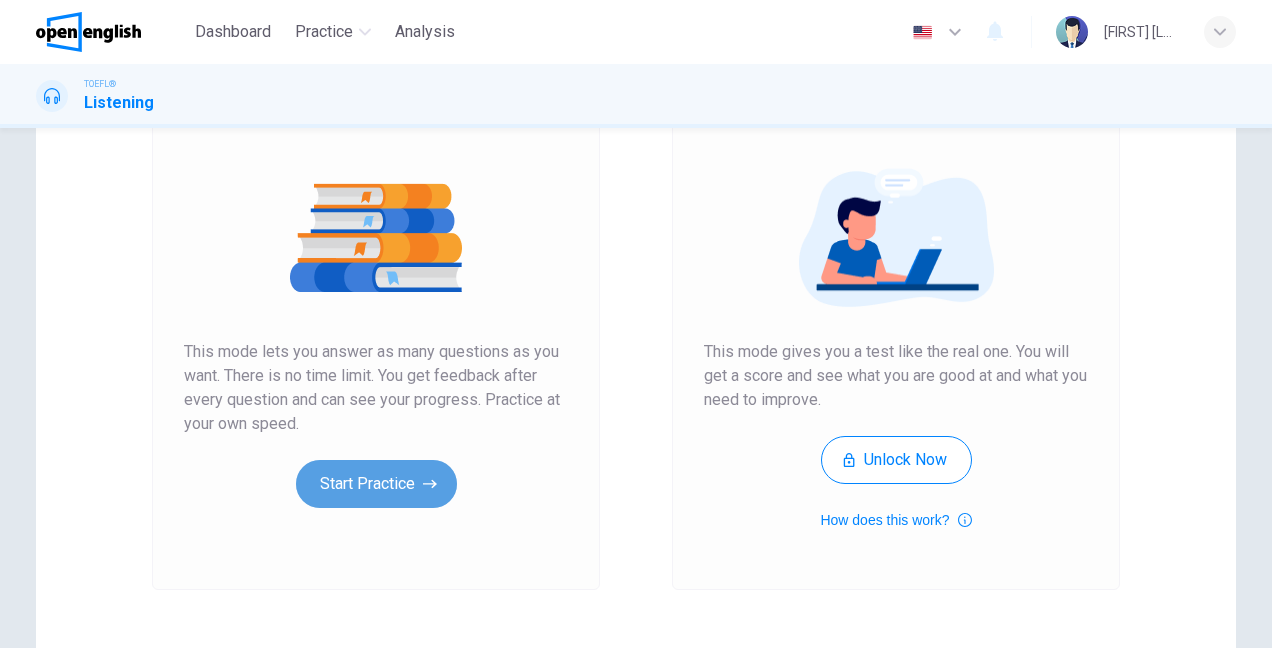 click on "Start Practice" at bounding box center [376, 484] 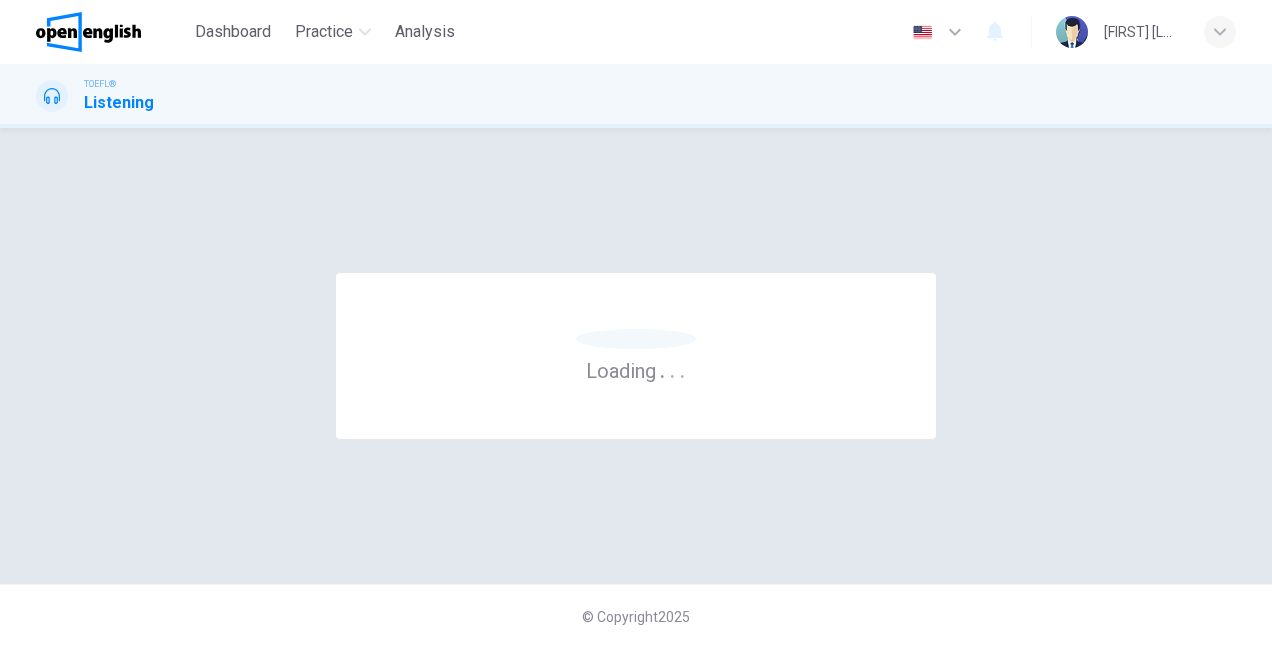 scroll, scrollTop: 0, scrollLeft: 0, axis: both 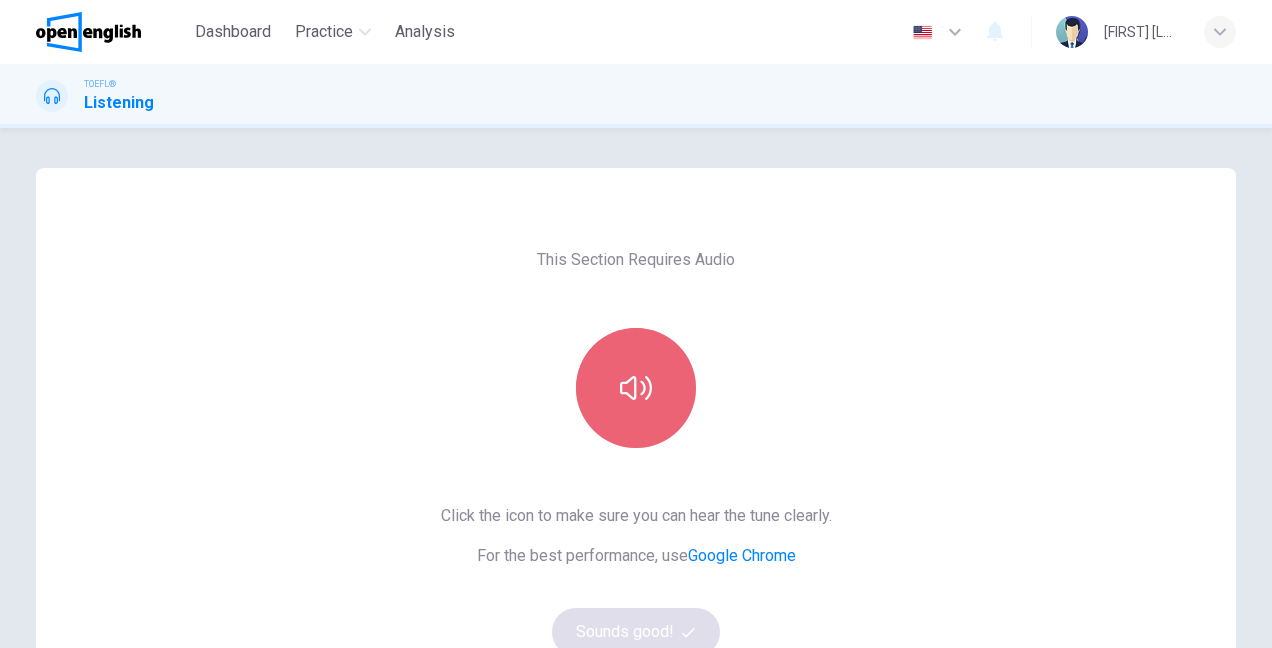 click at bounding box center [636, 388] 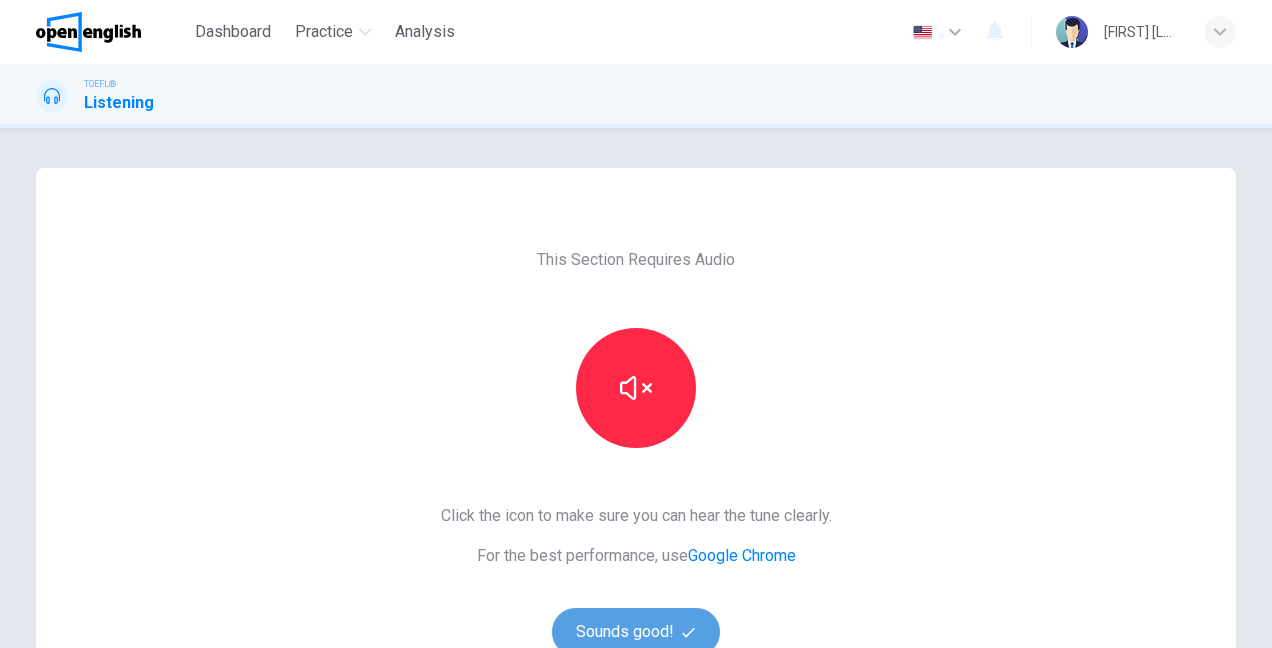 click on "Sounds good!" at bounding box center [636, 632] 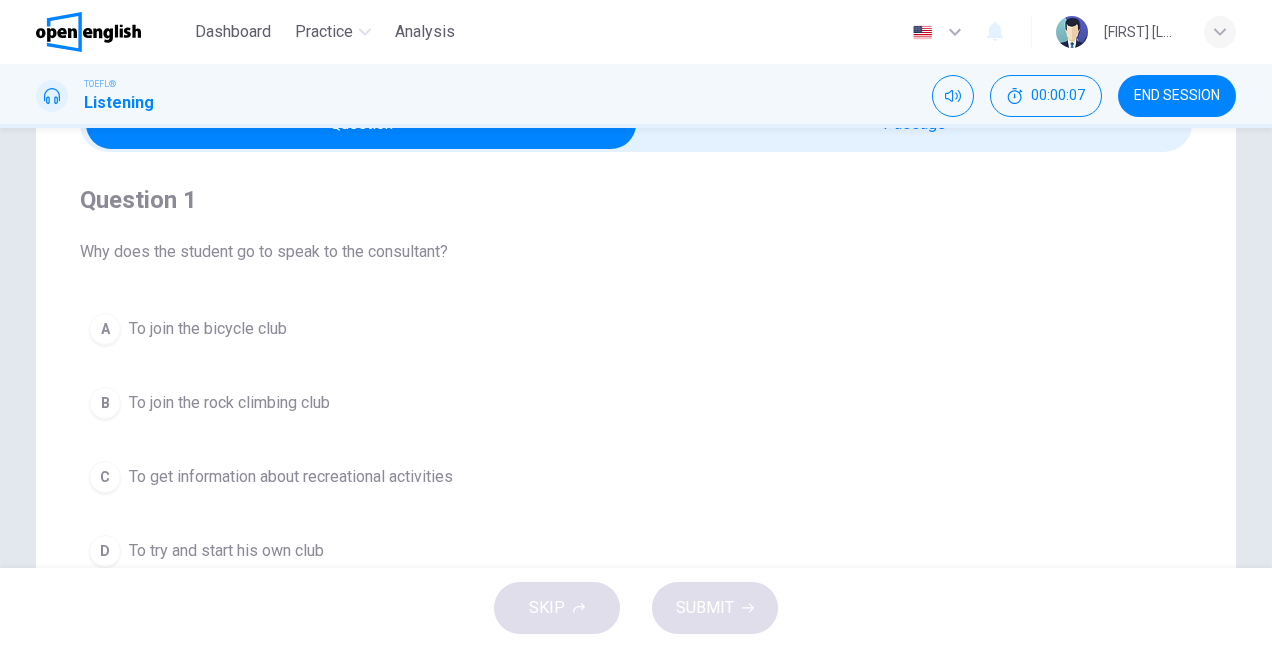 scroll, scrollTop: 125, scrollLeft: 0, axis: vertical 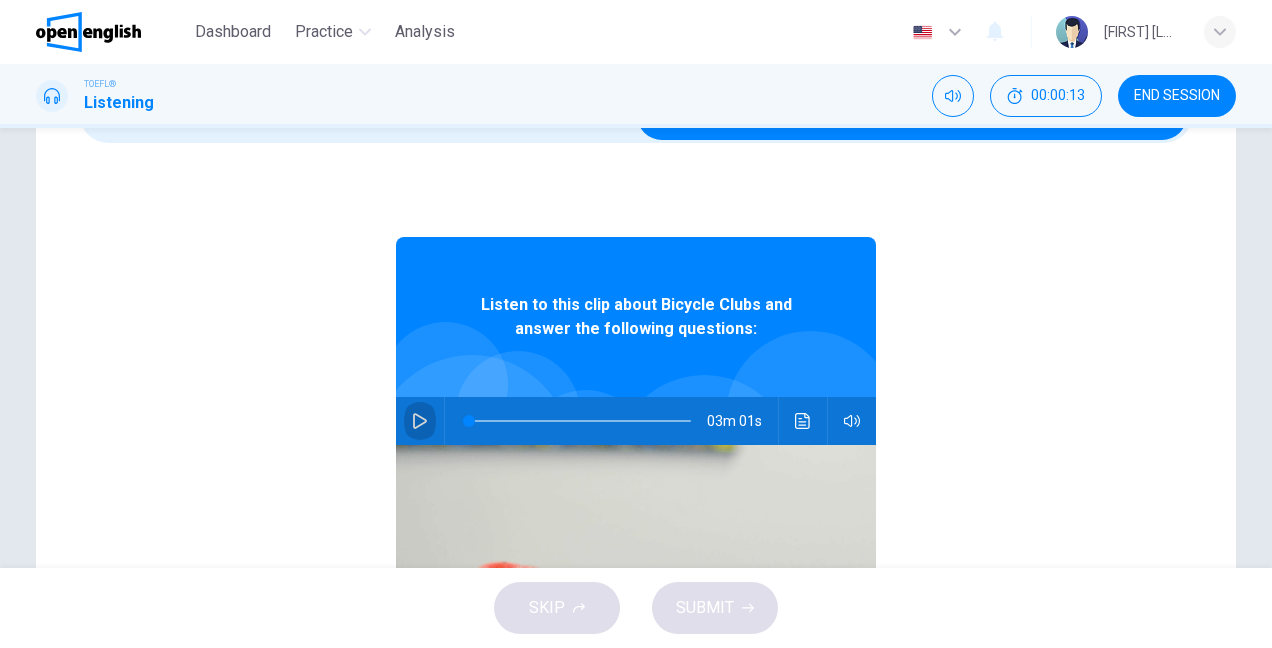 click at bounding box center (420, 421) 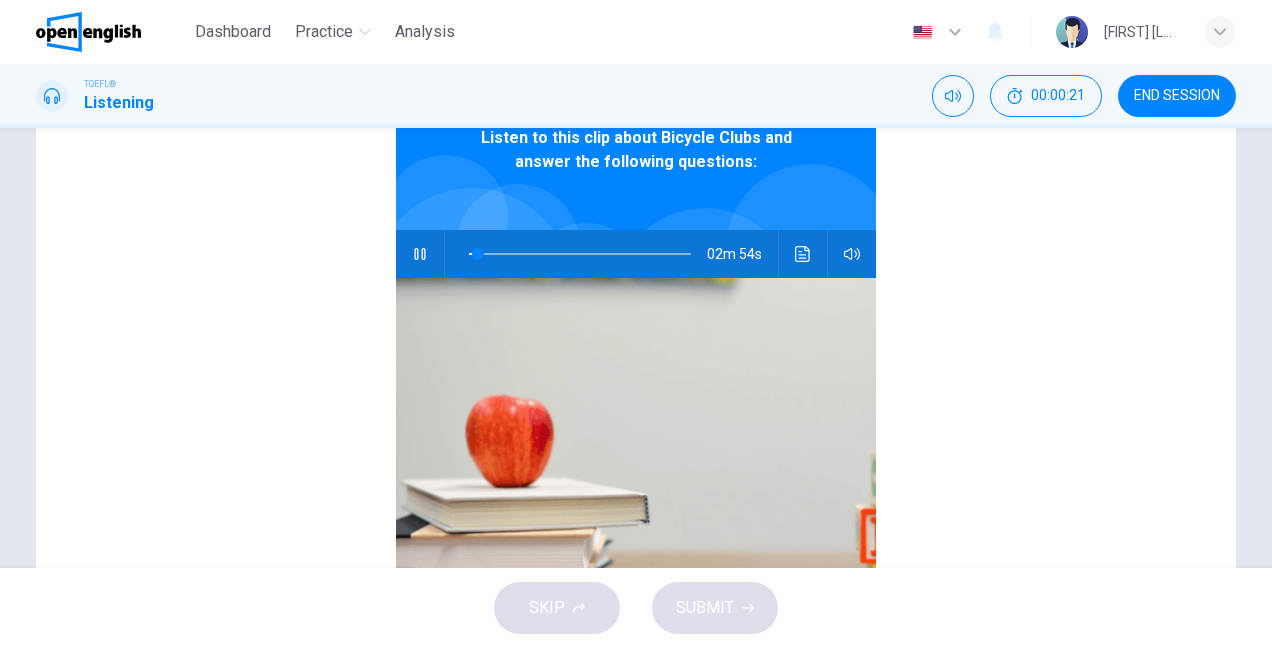 scroll, scrollTop: 285, scrollLeft: 0, axis: vertical 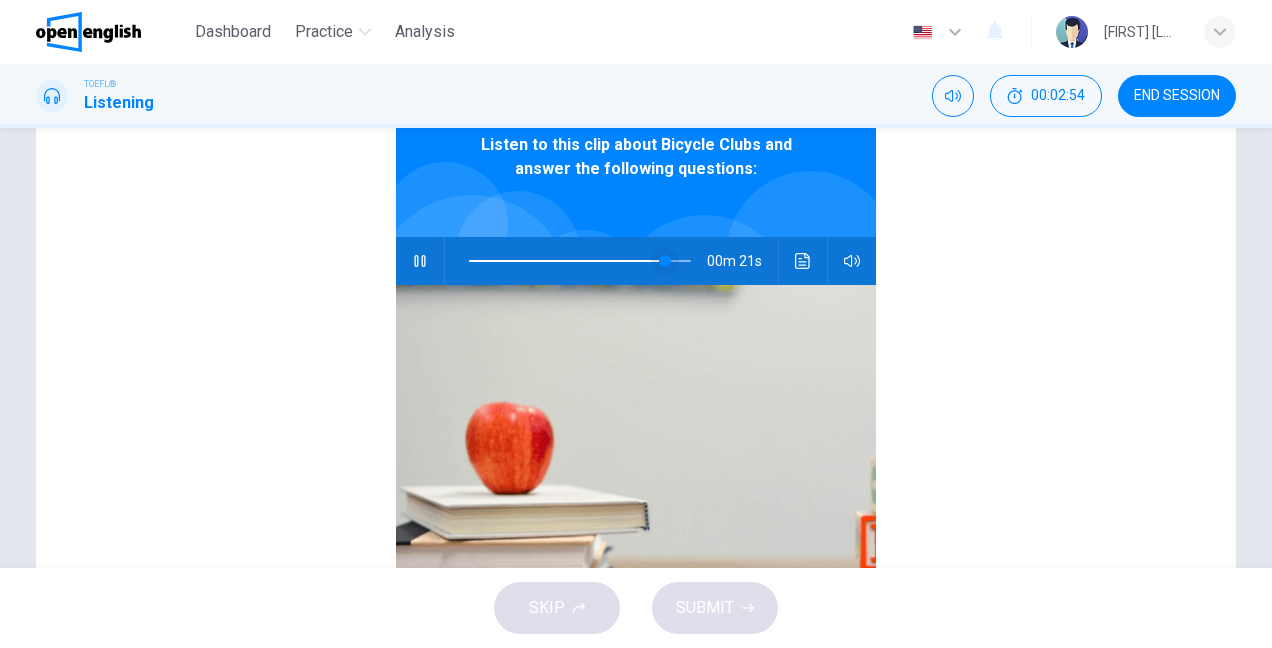click at bounding box center [665, 261] 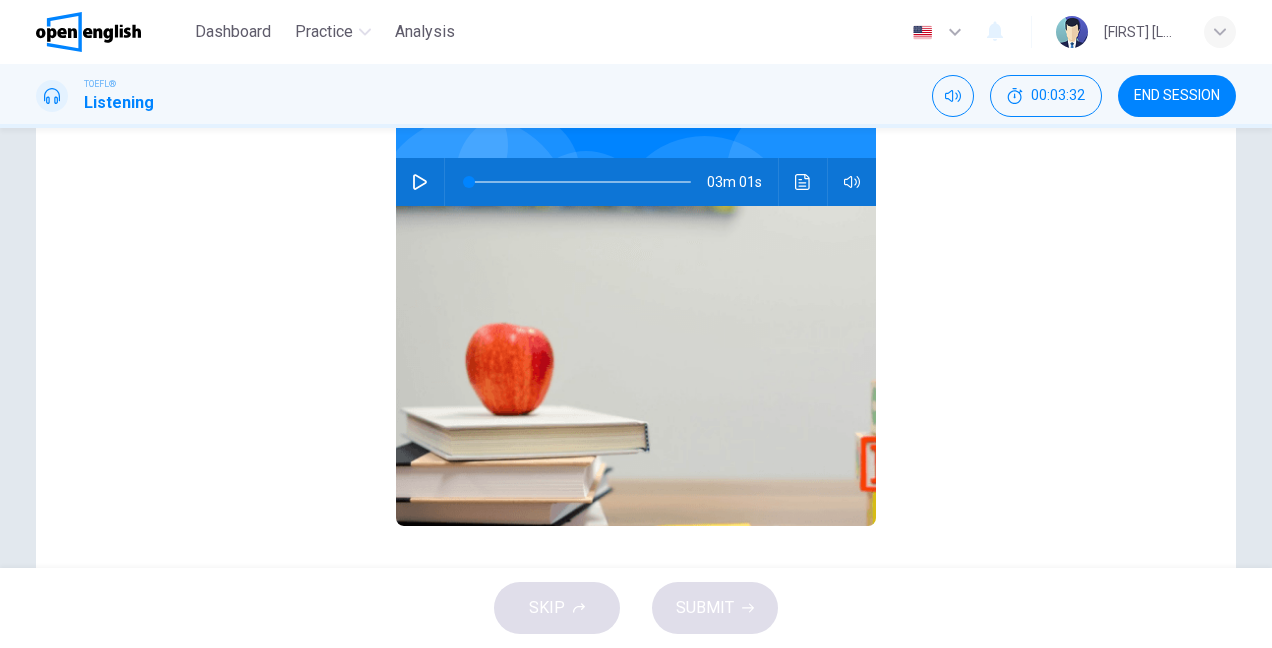 scroll, scrollTop: 444, scrollLeft: 0, axis: vertical 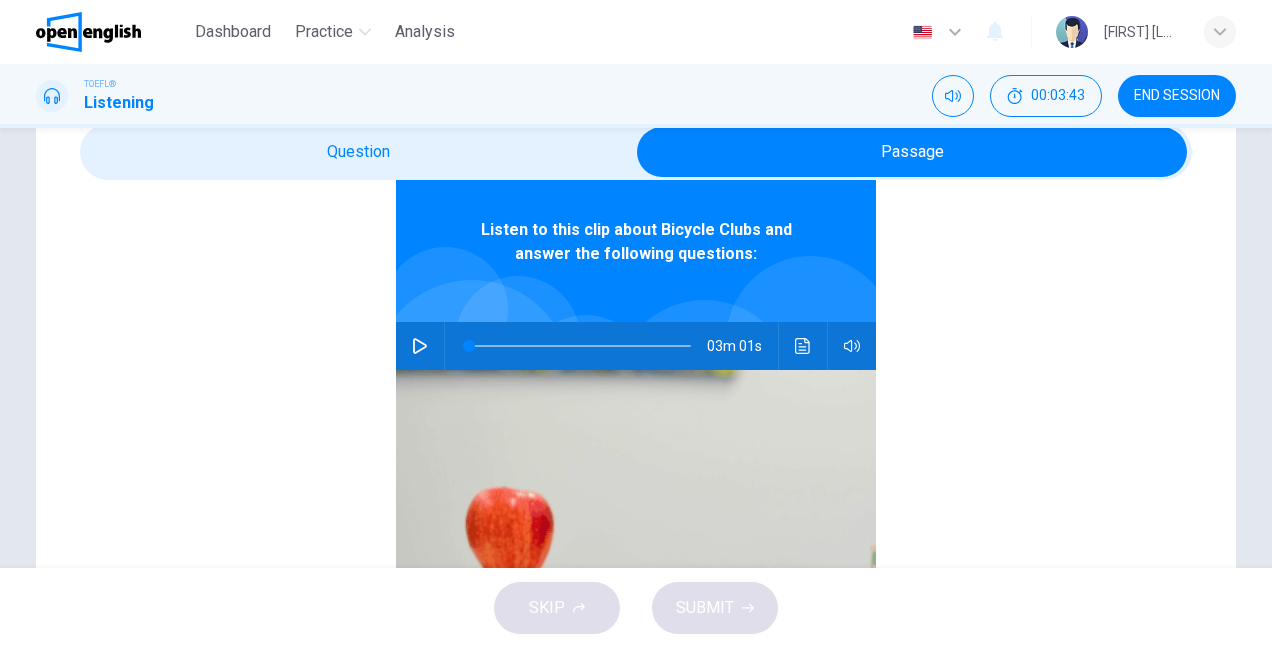 click at bounding box center [803, 346] 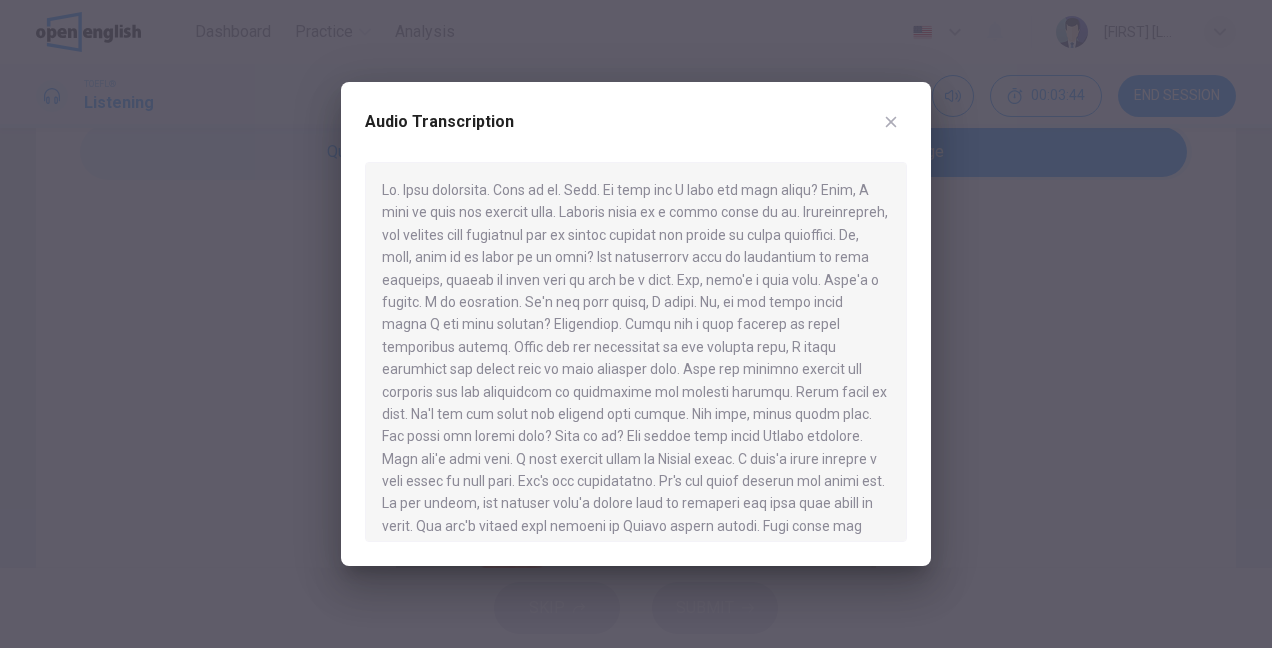 click at bounding box center (891, 122) 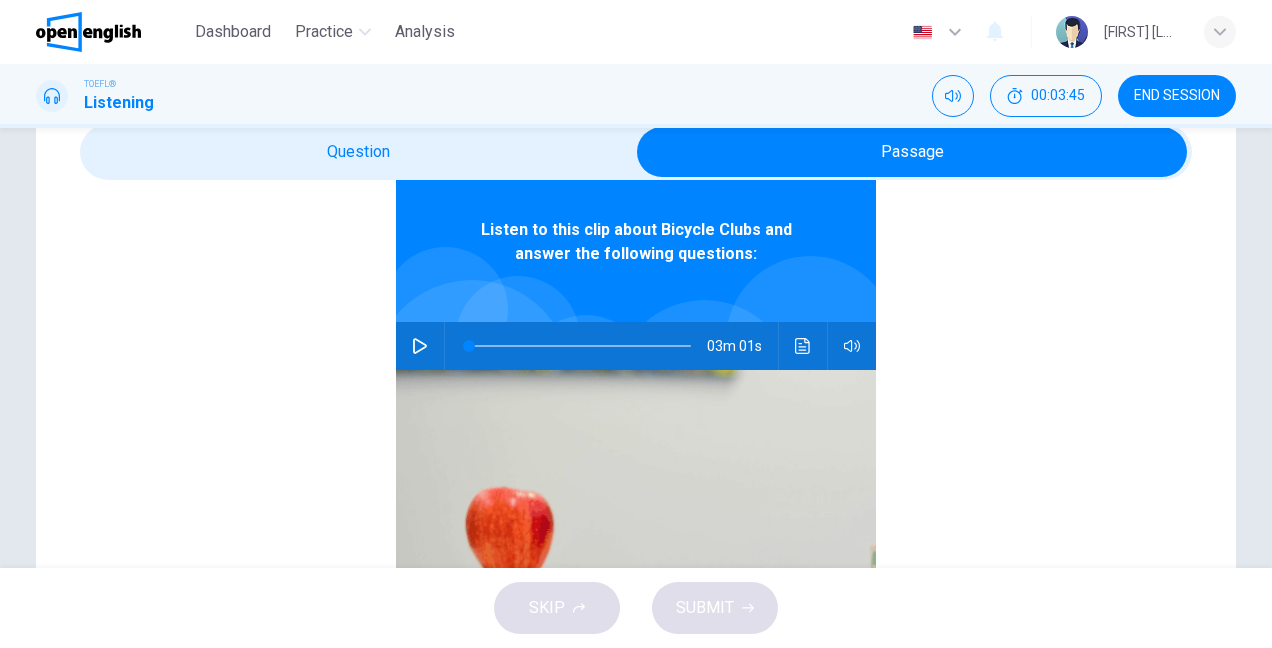 scroll, scrollTop: 0, scrollLeft: 0, axis: both 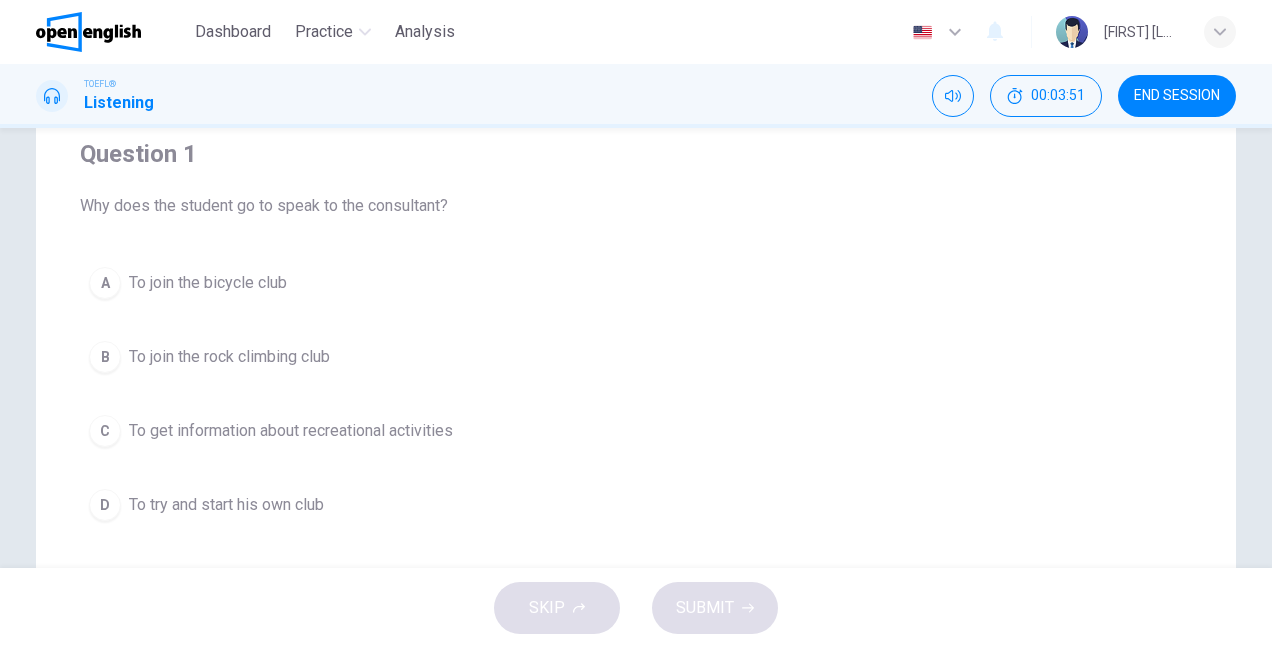 click on "To join the bicycle club" at bounding box center [208, 283] 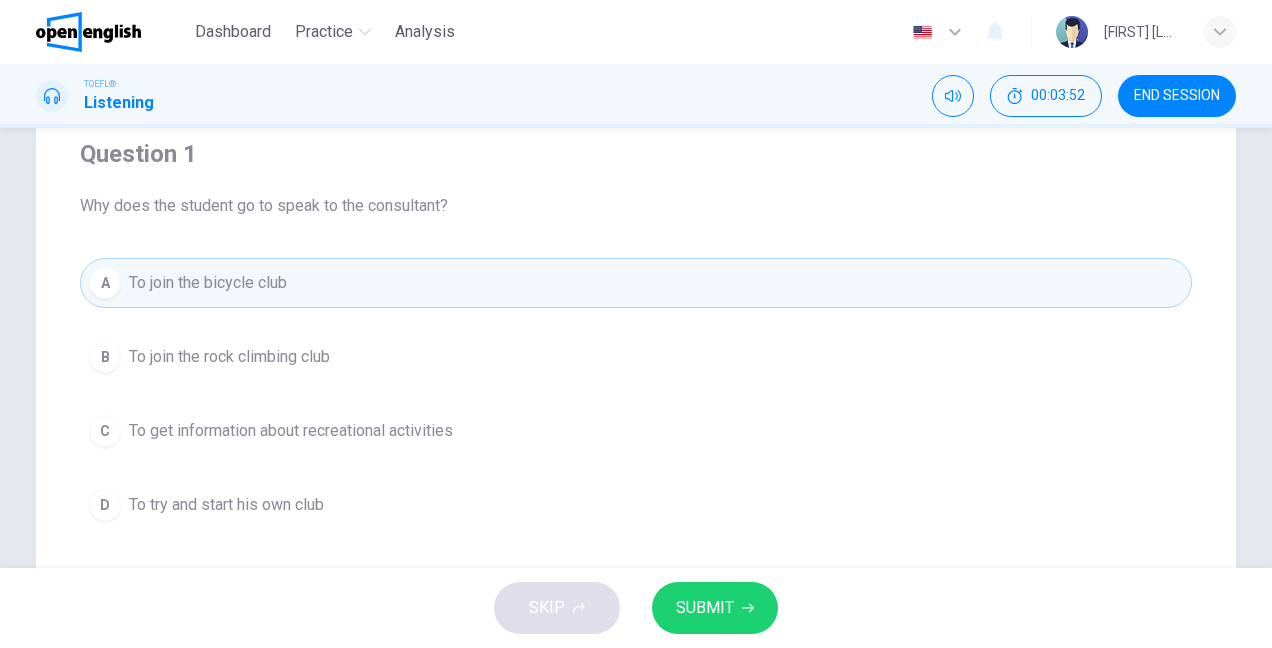 click on "SUBMIT" at bounding box center [705, 608] 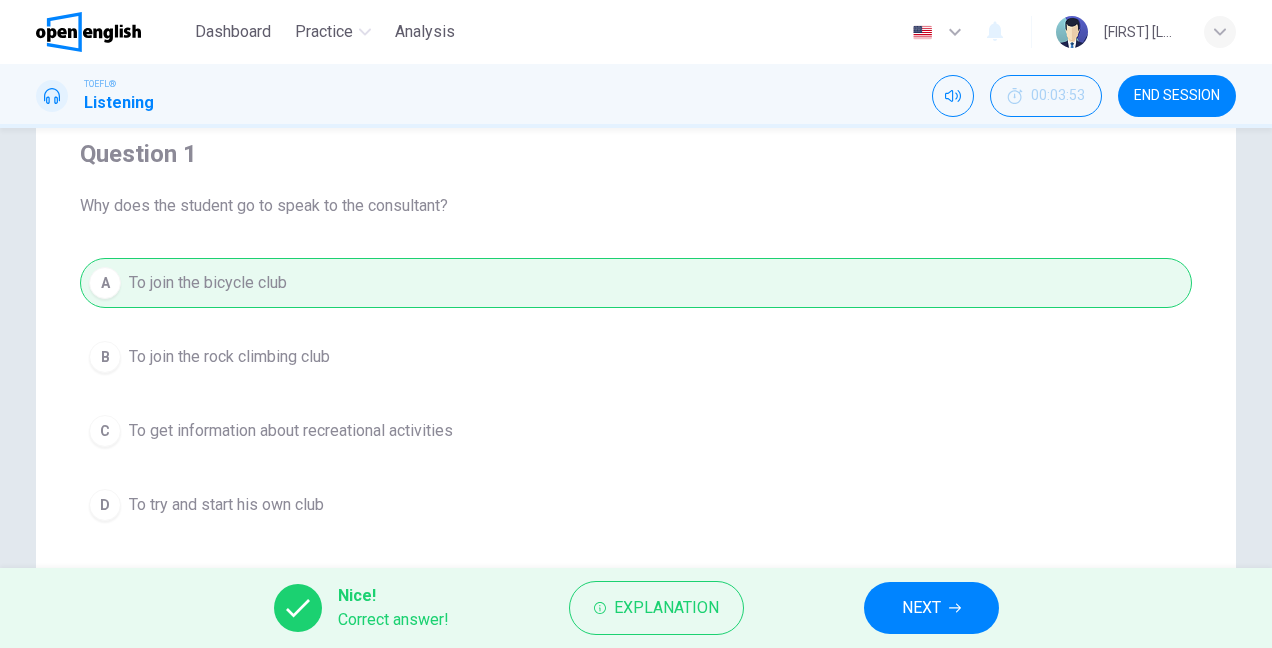 click on "NEXT" at bounding box center (931, 608) 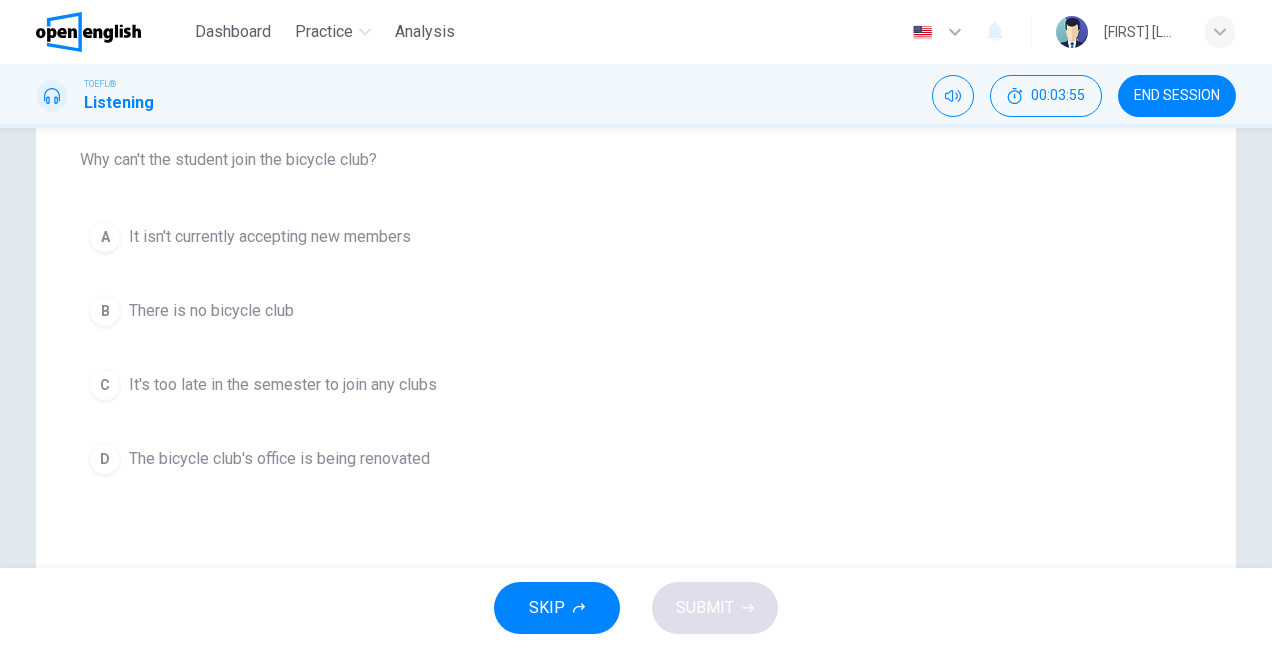 scroll, scrollTop: 210, scrollLeft: 0, axis: vertical 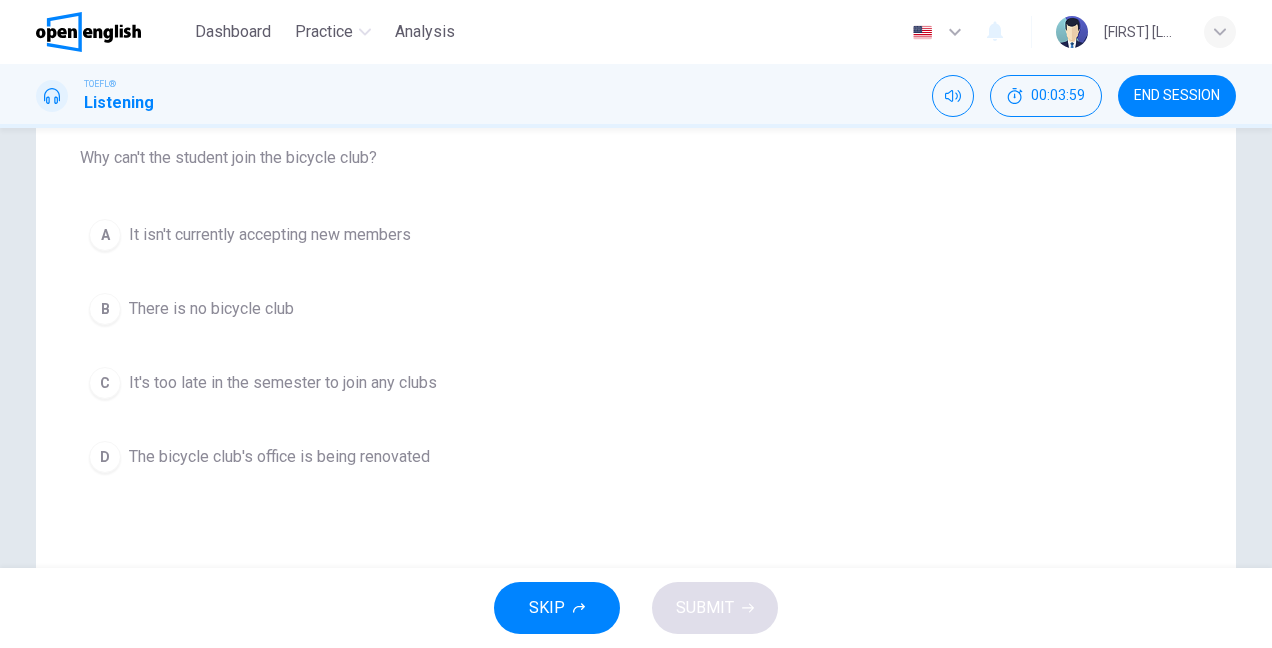 click on "D The bicycle club's office is being renovated" at bounding box center (636, 457) 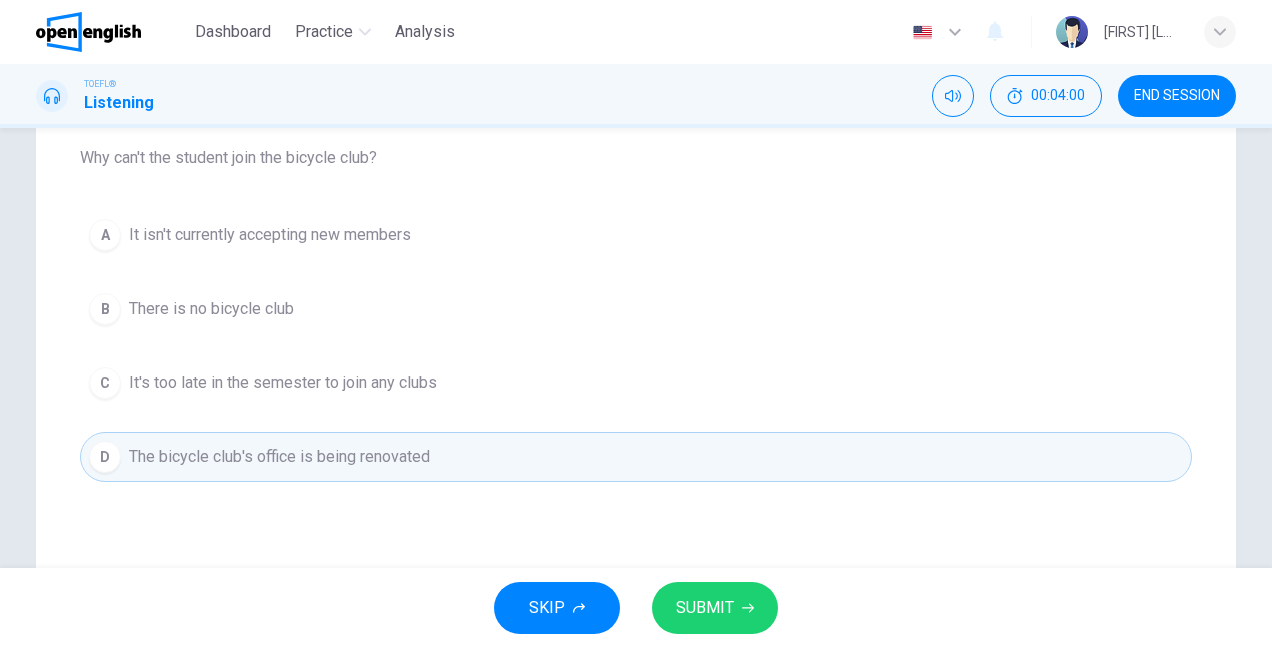 click on "SUBMIT" at bounding box center [705, 608] 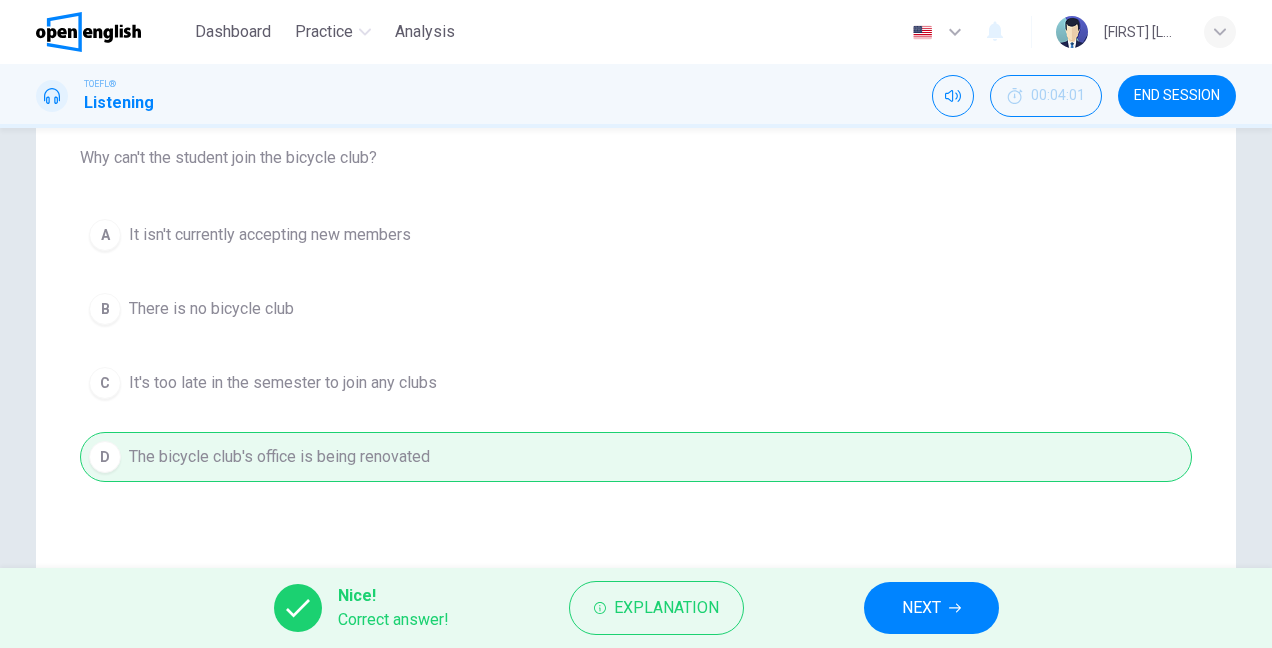 click at bounding box center (955, 608) 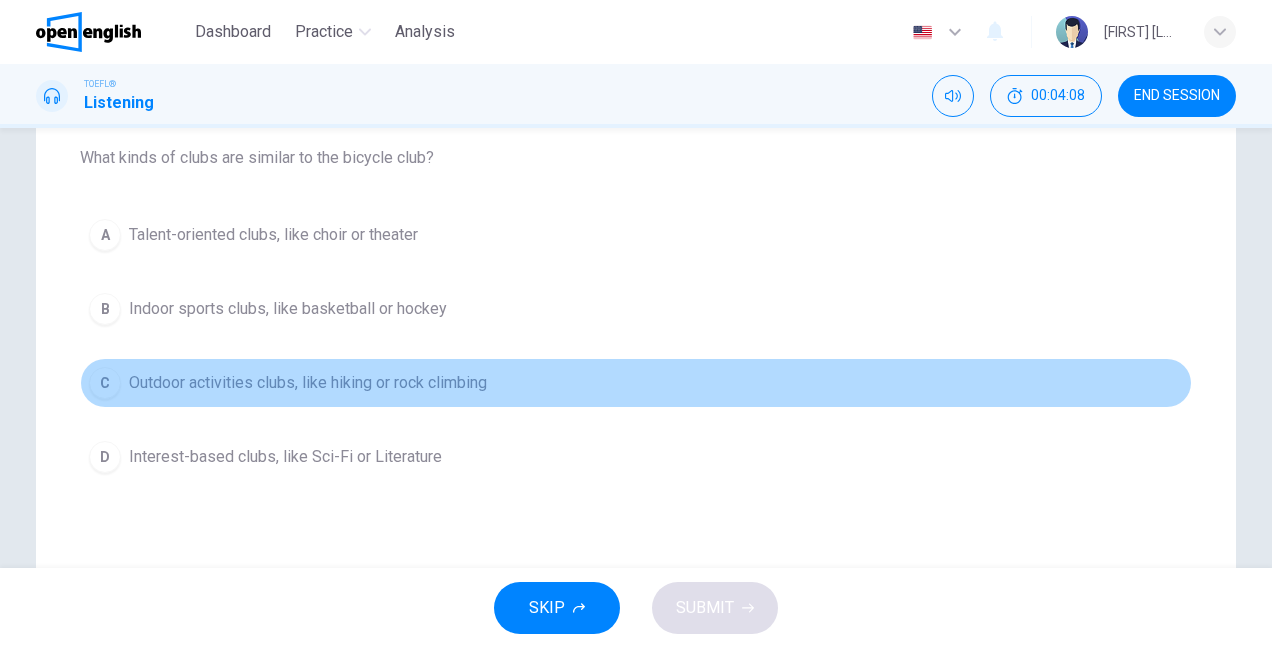 click on "Outdoor activities clubs, like hiking or rock climbing" at bounding box center [273, 235] 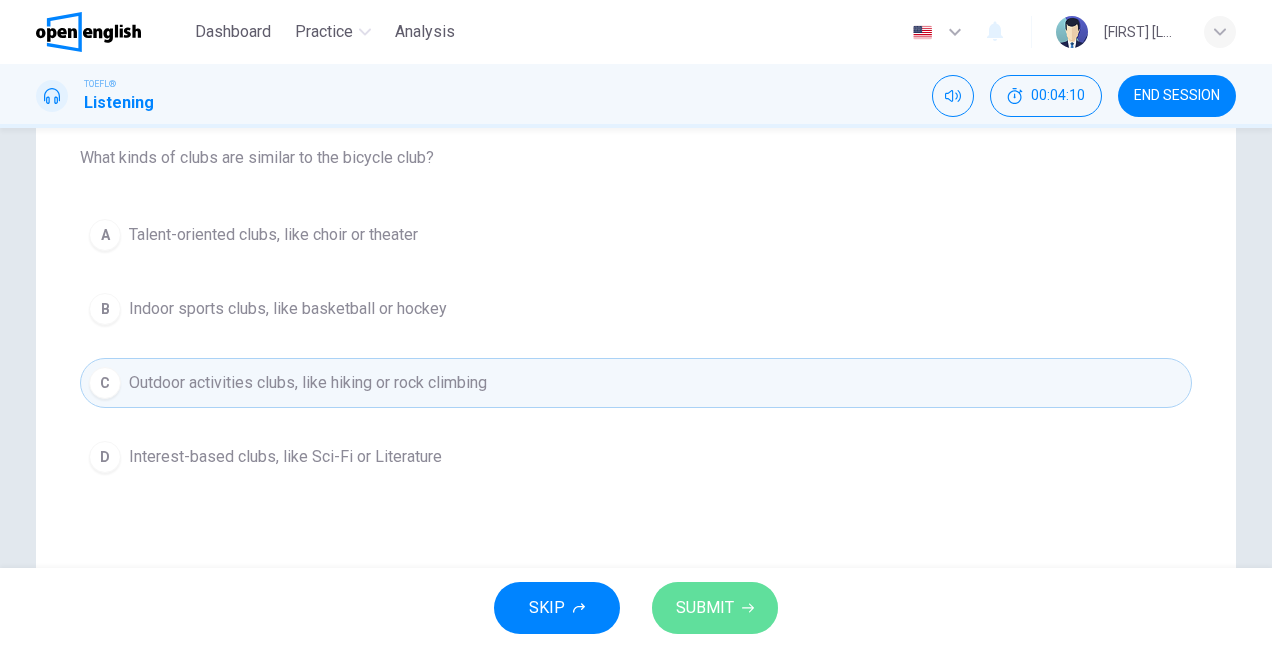 click on "SUBMIT" at bounding box center (715, 608) 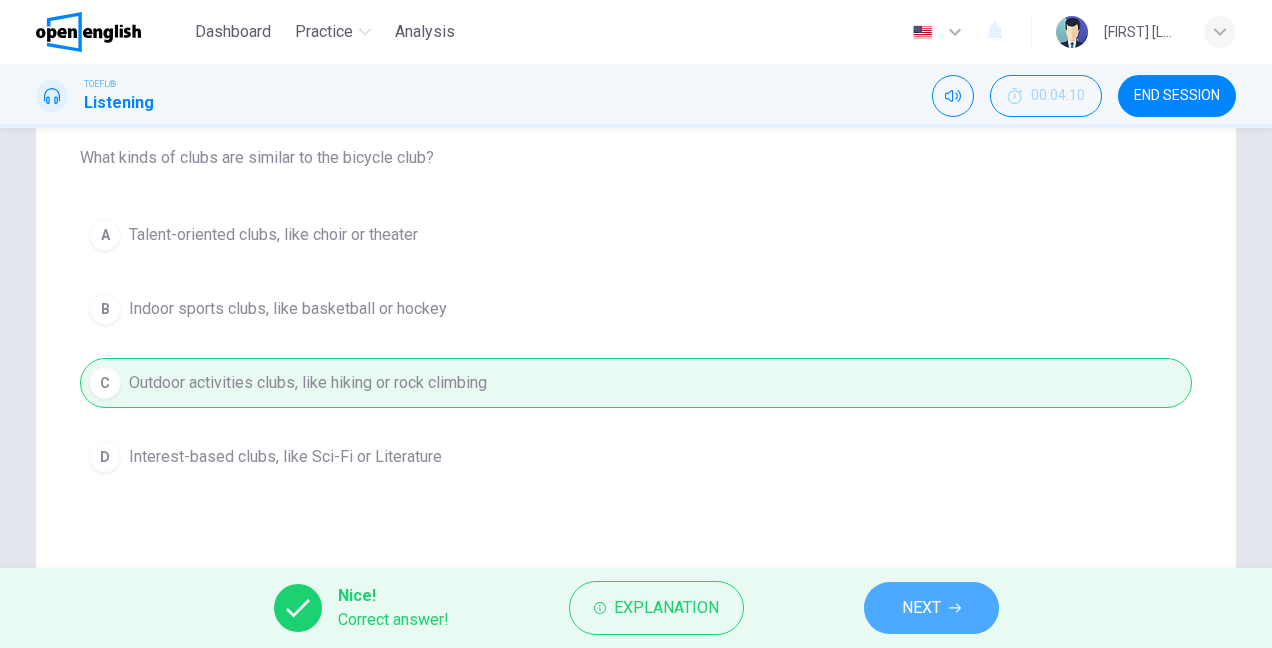 click on "NEXT" at bounding box center [931, 608] 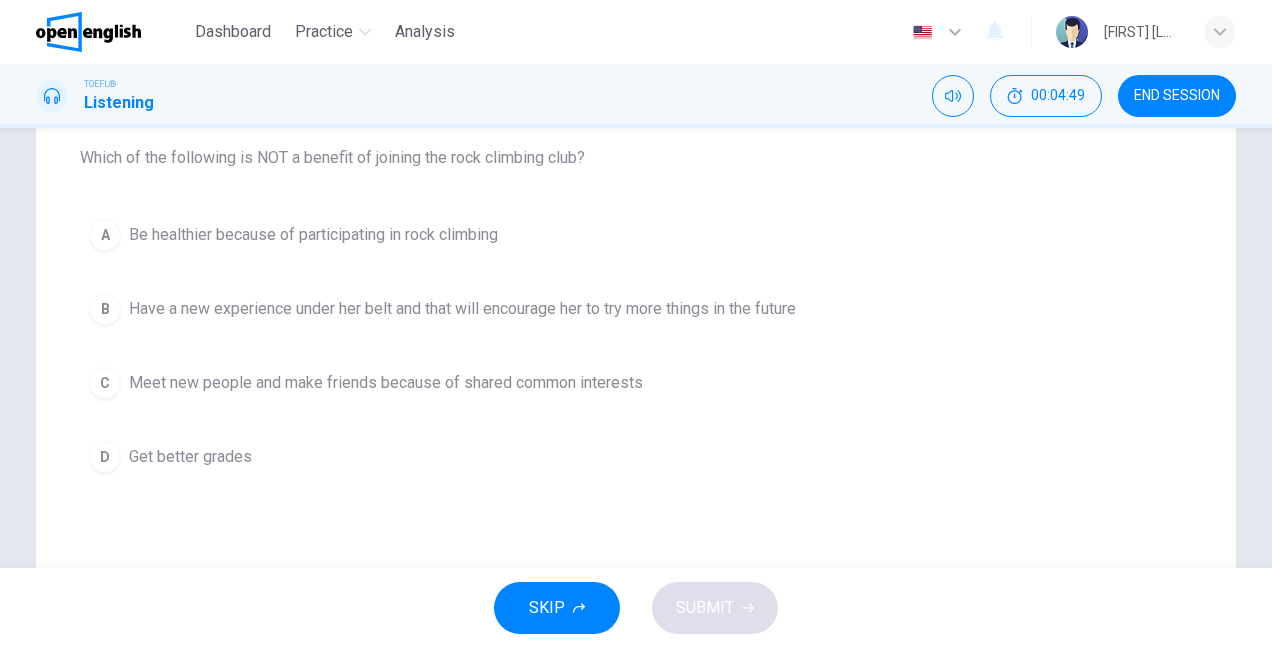 click on "Have a new experience under her belt and that will encourage her to try more things in the future" at bounding box center (313, 235) 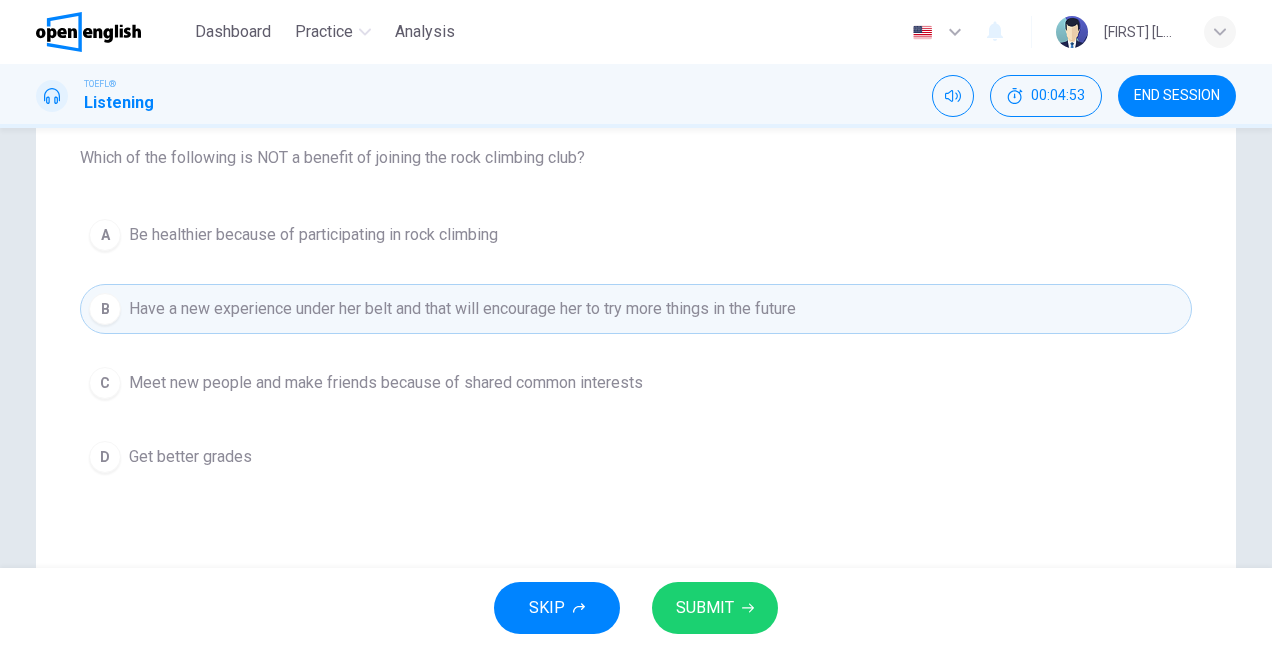 click on "Get better grades" at bounding box center [313, 235] 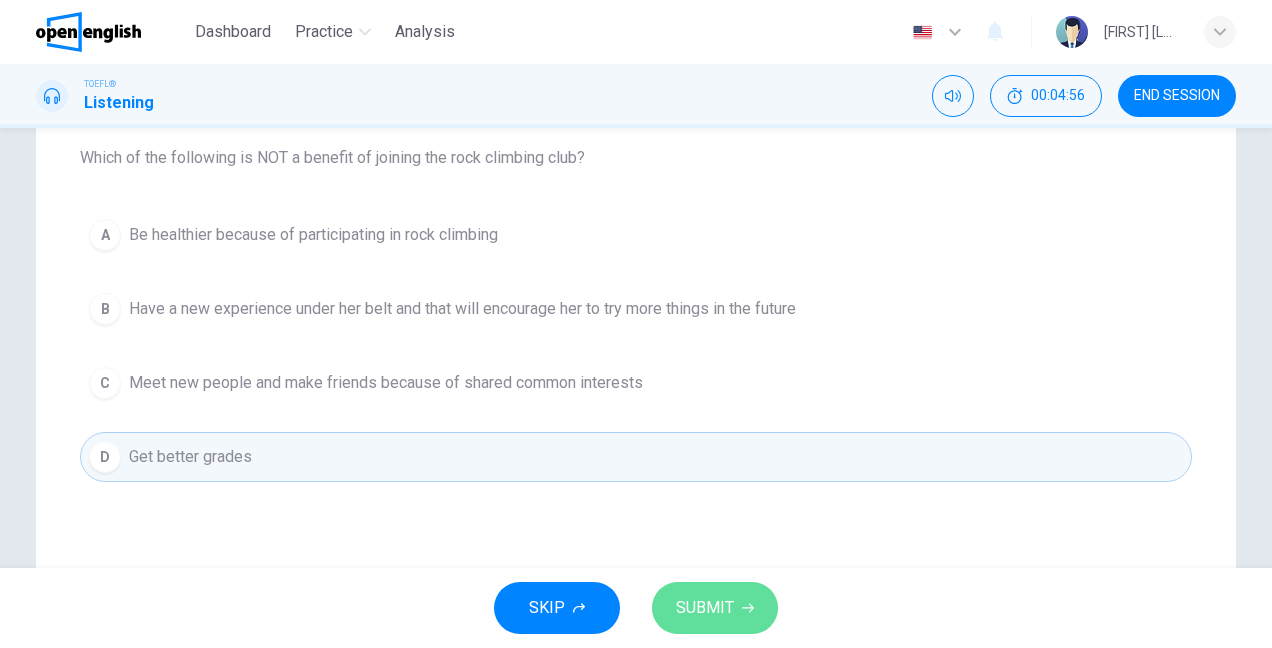 click on "SUBMIT" at bounding box center (705, 608) 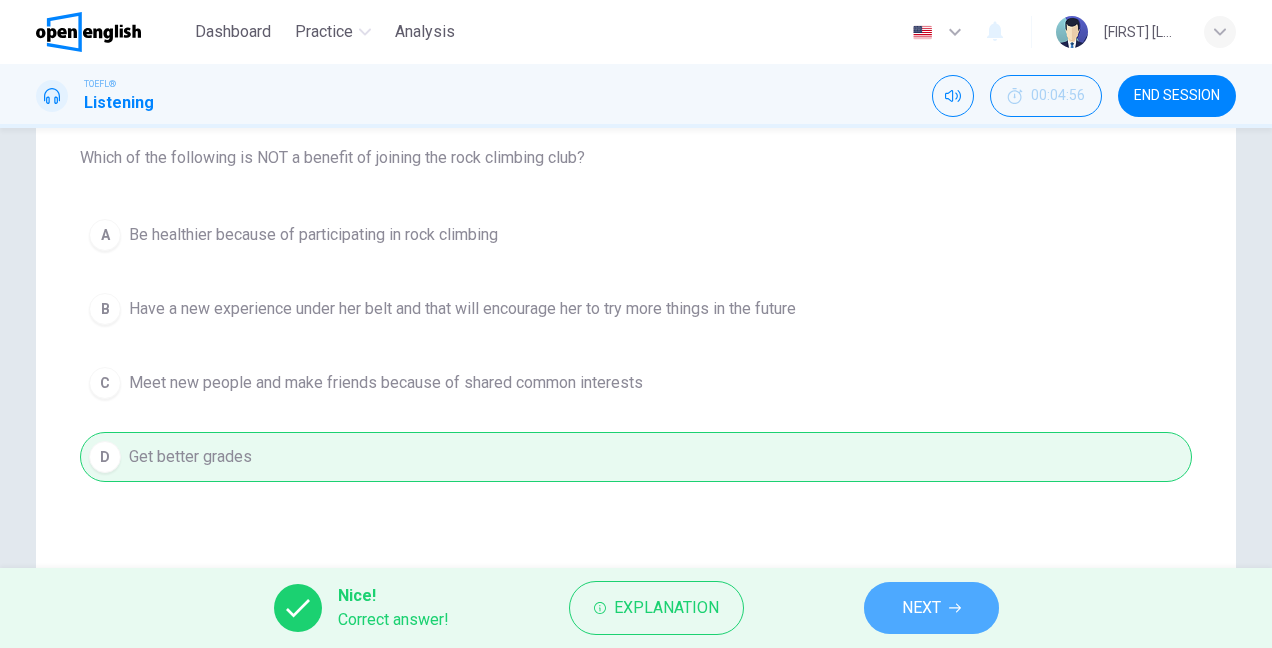 click on "NEXT" at bounding box center [921, 608] 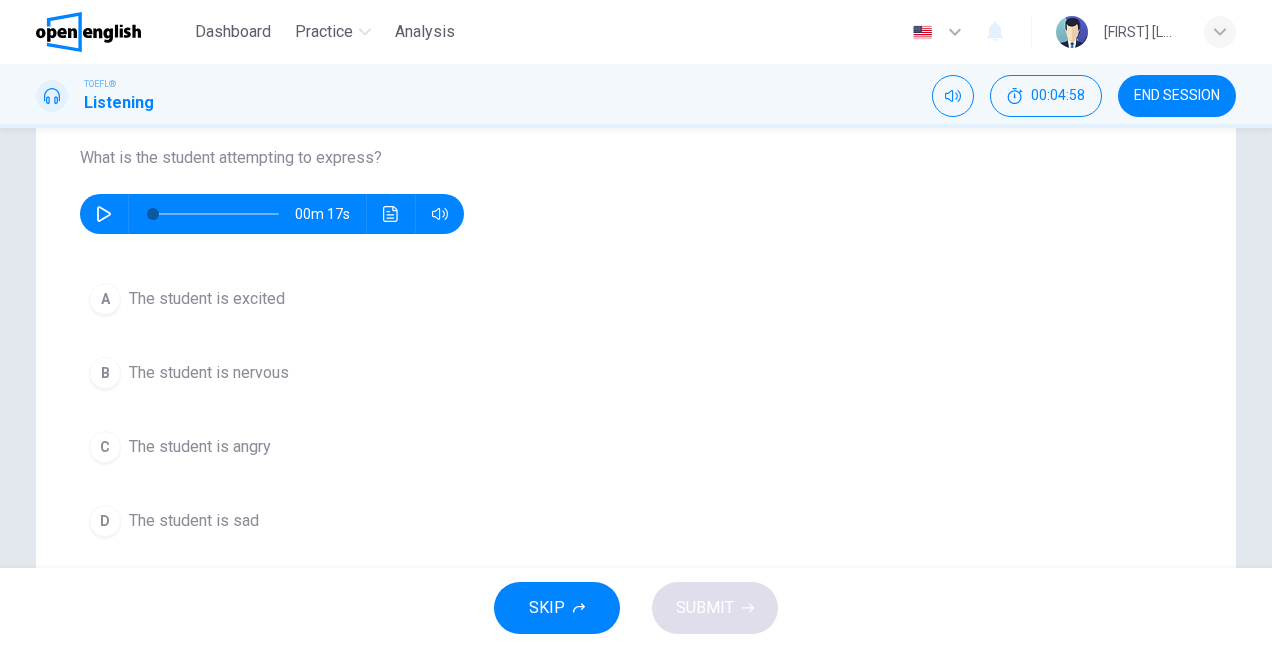 click at bounding box center (104, 214) 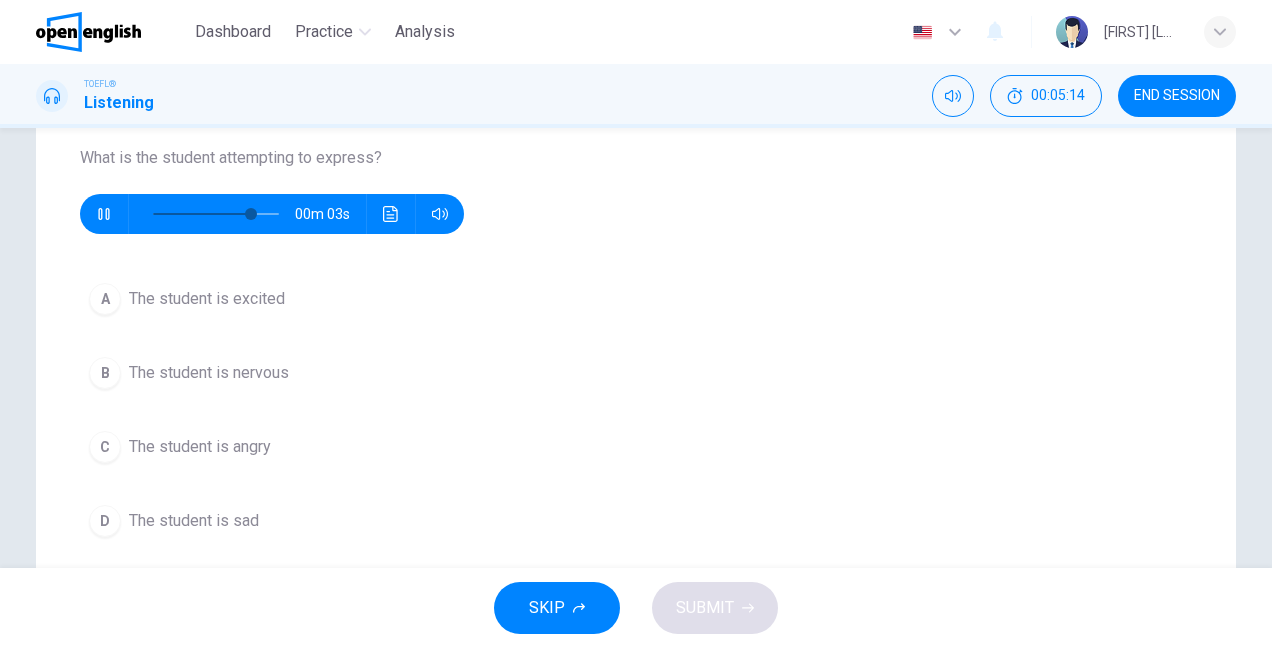 click on "B" at bounding box center [105, 299] 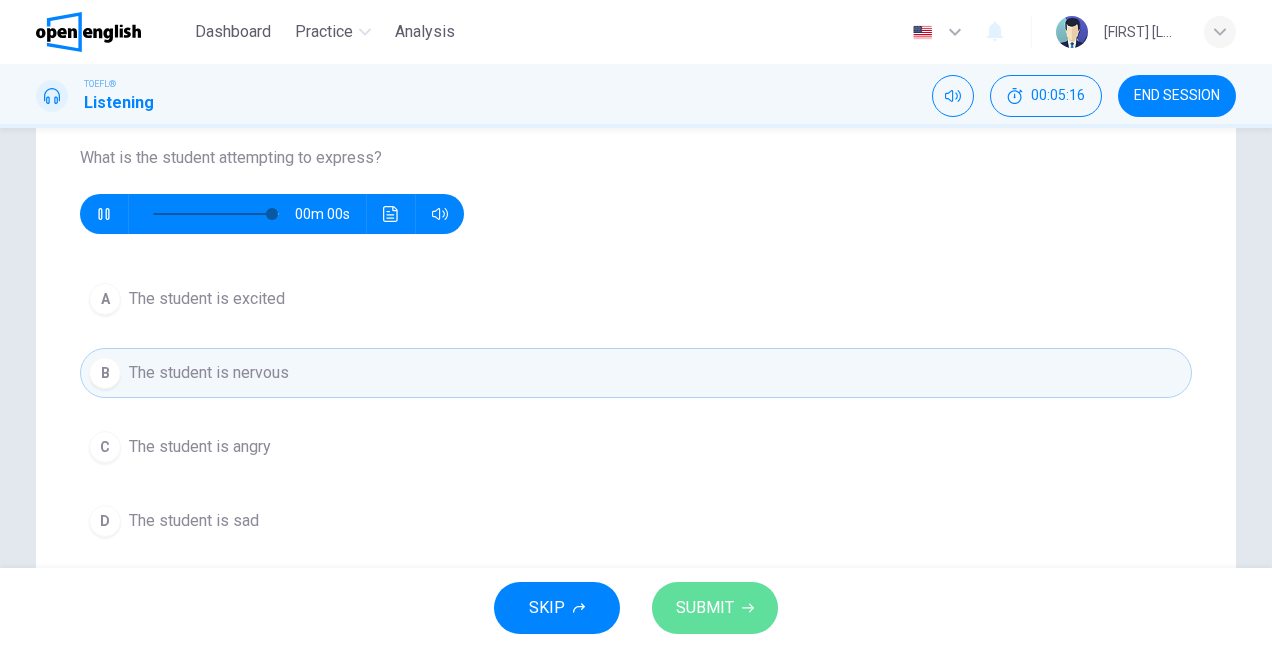 click on "SUBMIT" at bounding box center (705, 608) 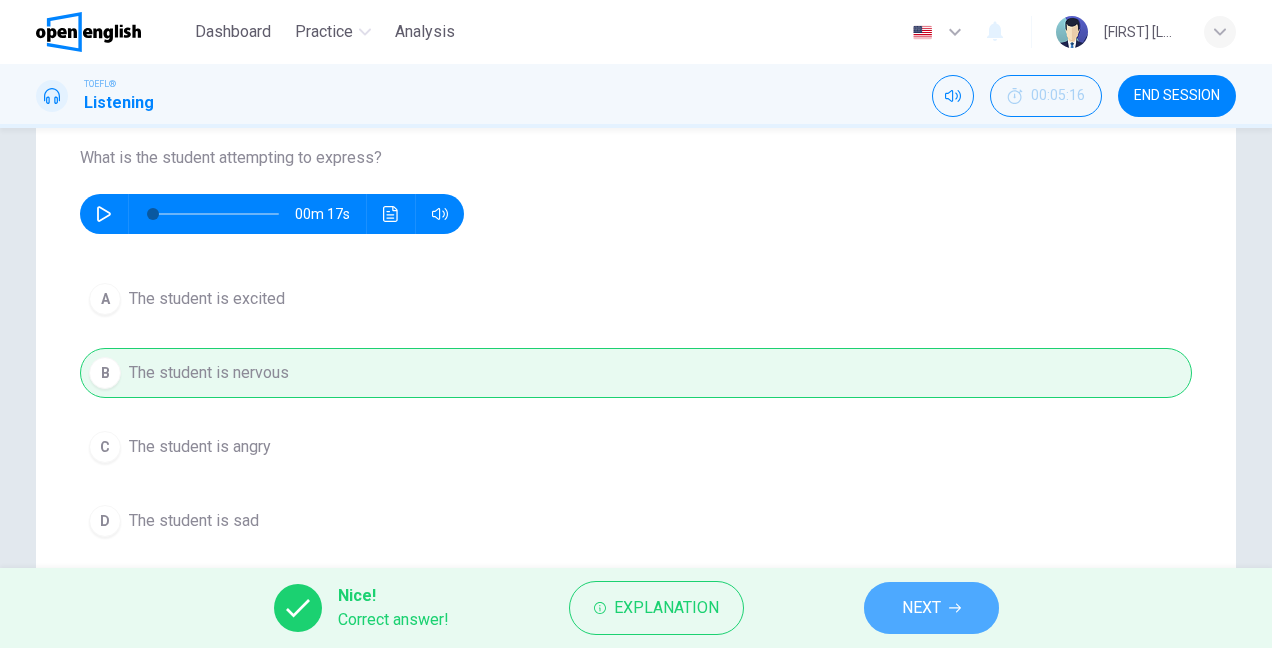 click on "NEXT" at bounding box center [931, 608] 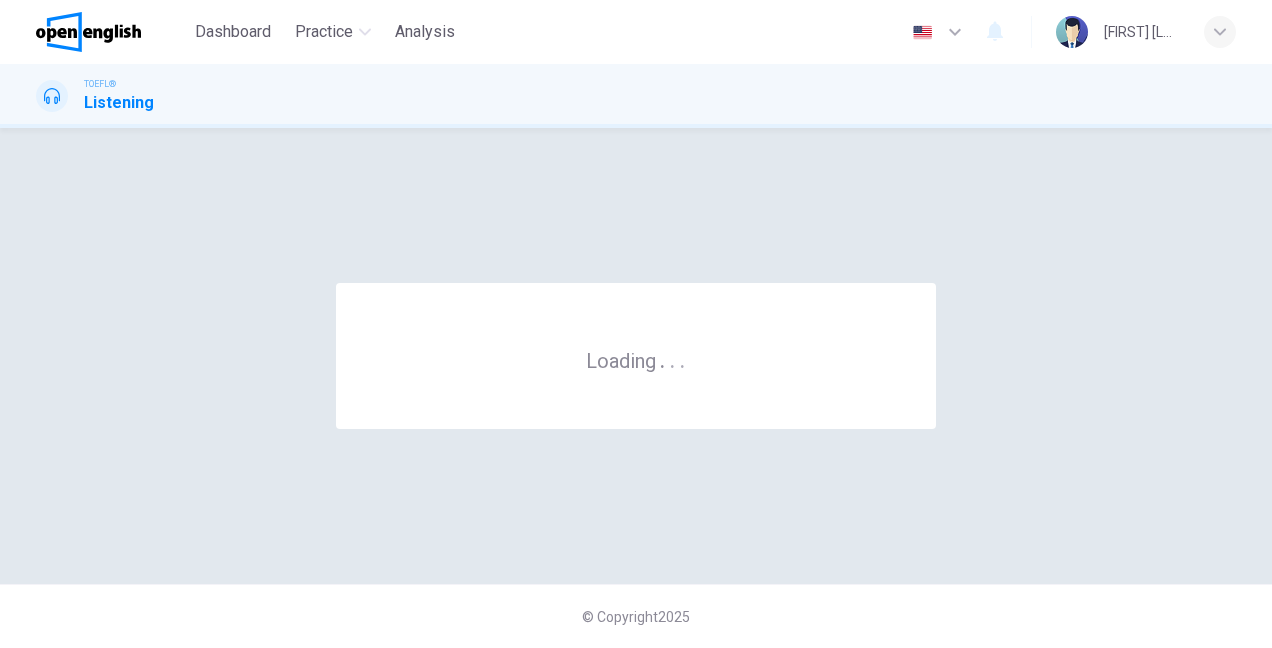 scroll, scrollTop: 0, scrollLeft: 0, axis: both 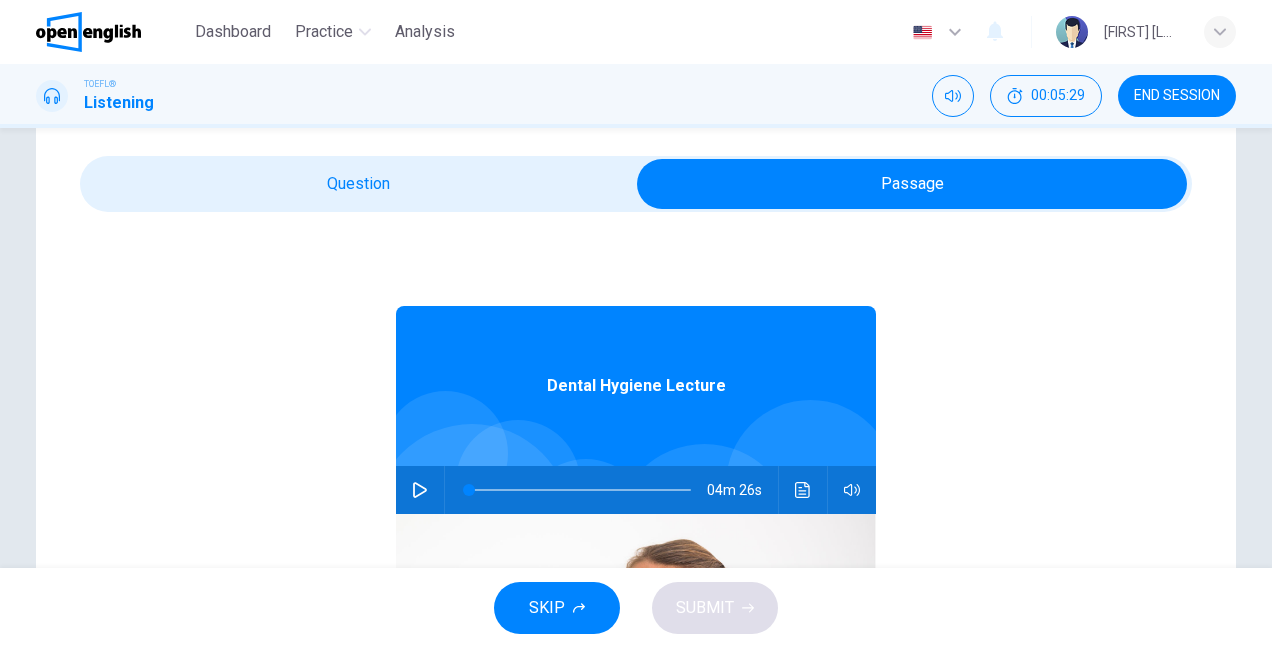 click at bounding box center (420, 490) 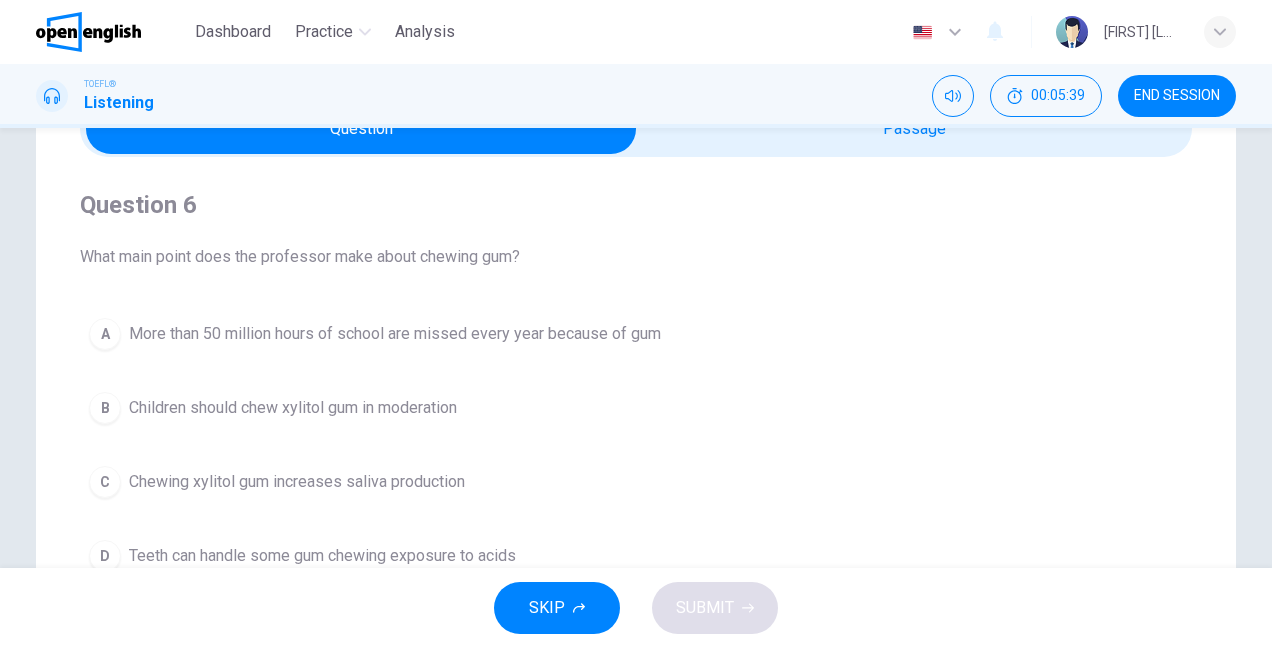 scroll, scrollTop: 112, scrollLeft: 0, axis: vertical 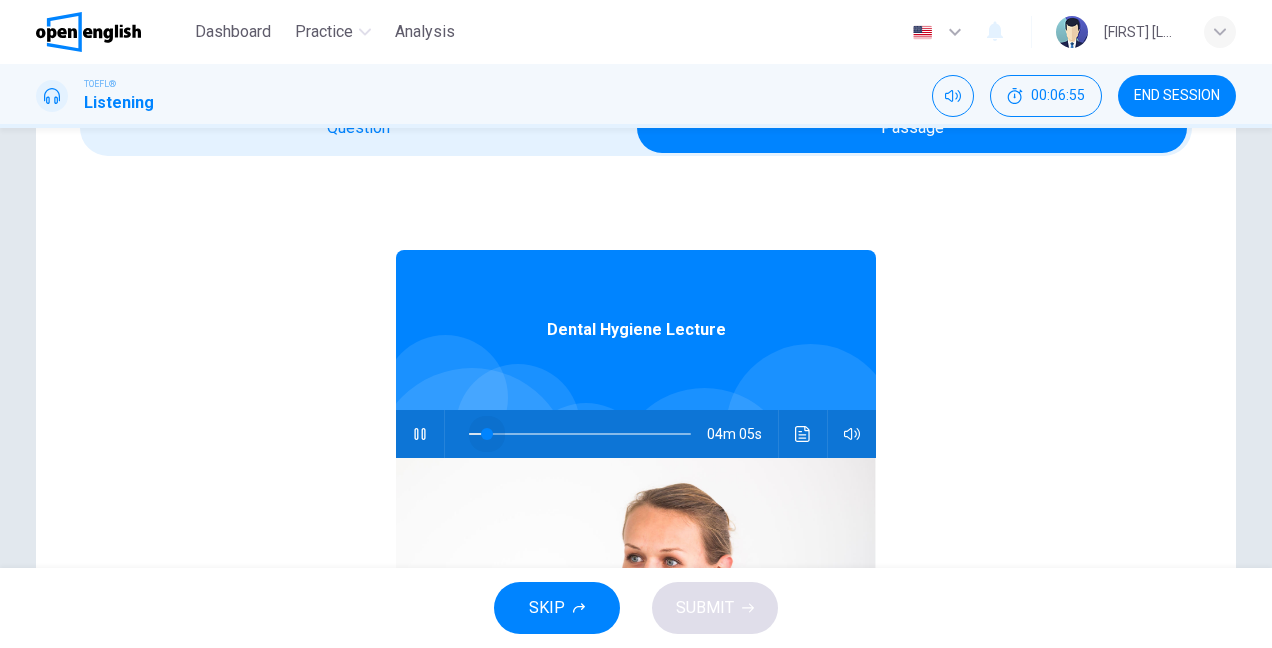click at bounding box center (580, 434) 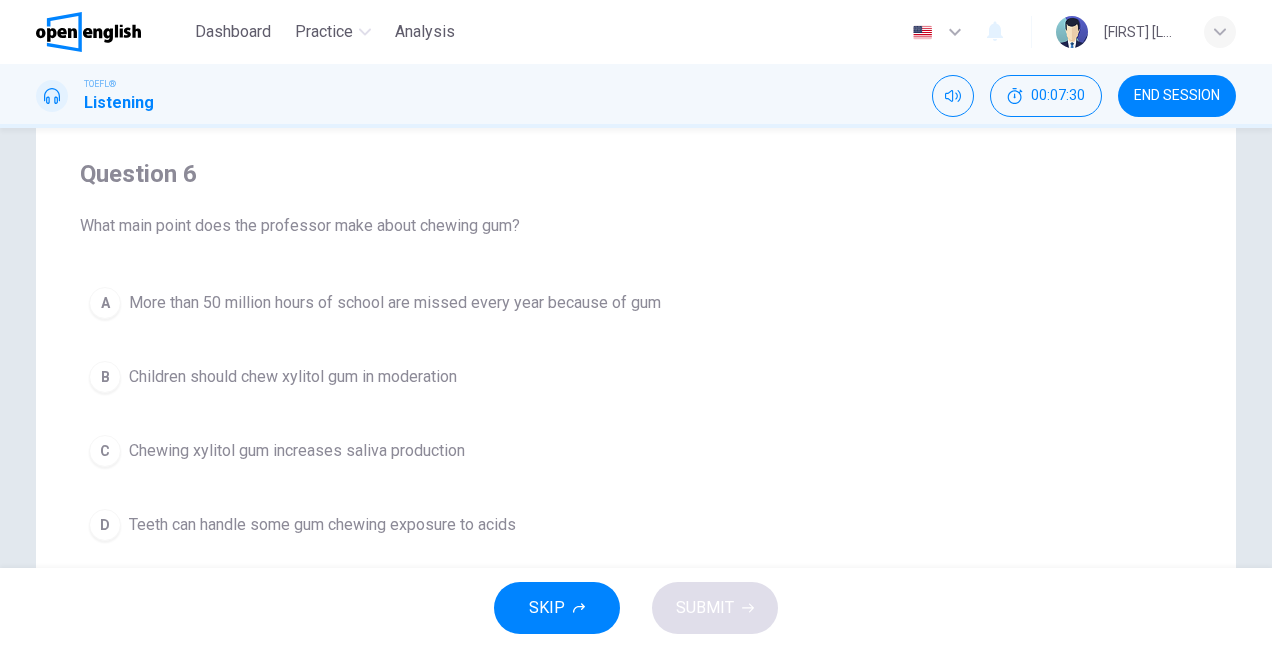 scroll, scrollTop: 150, scrollLeft: 0, axis: vertical 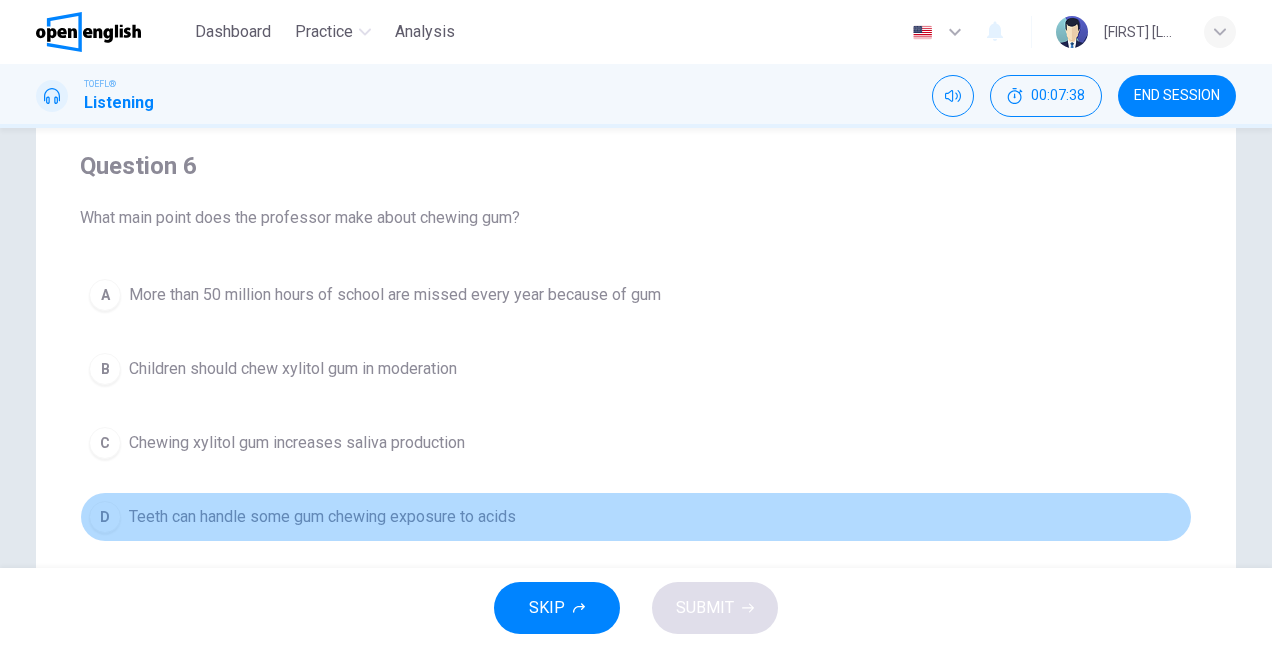 click on "D Teeth can handle some gum chewing exposure to acids" at bounding box center [636, 517] 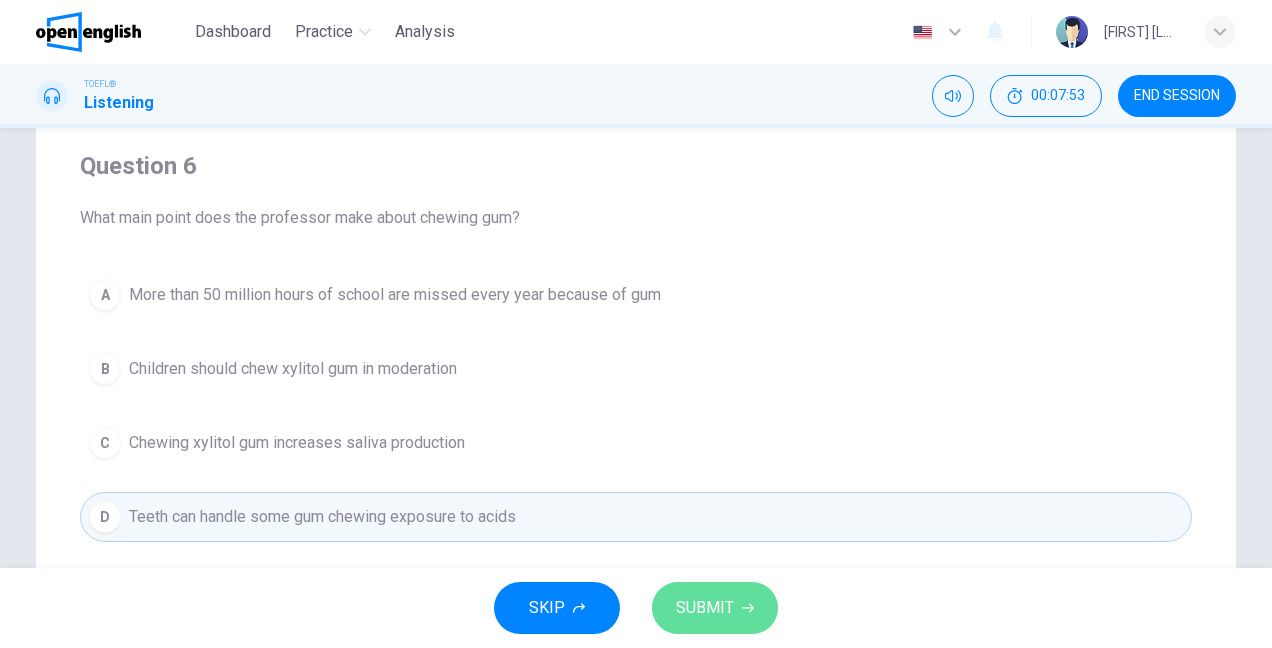 click on "SUBMIT" at bounding box center [705, 608] 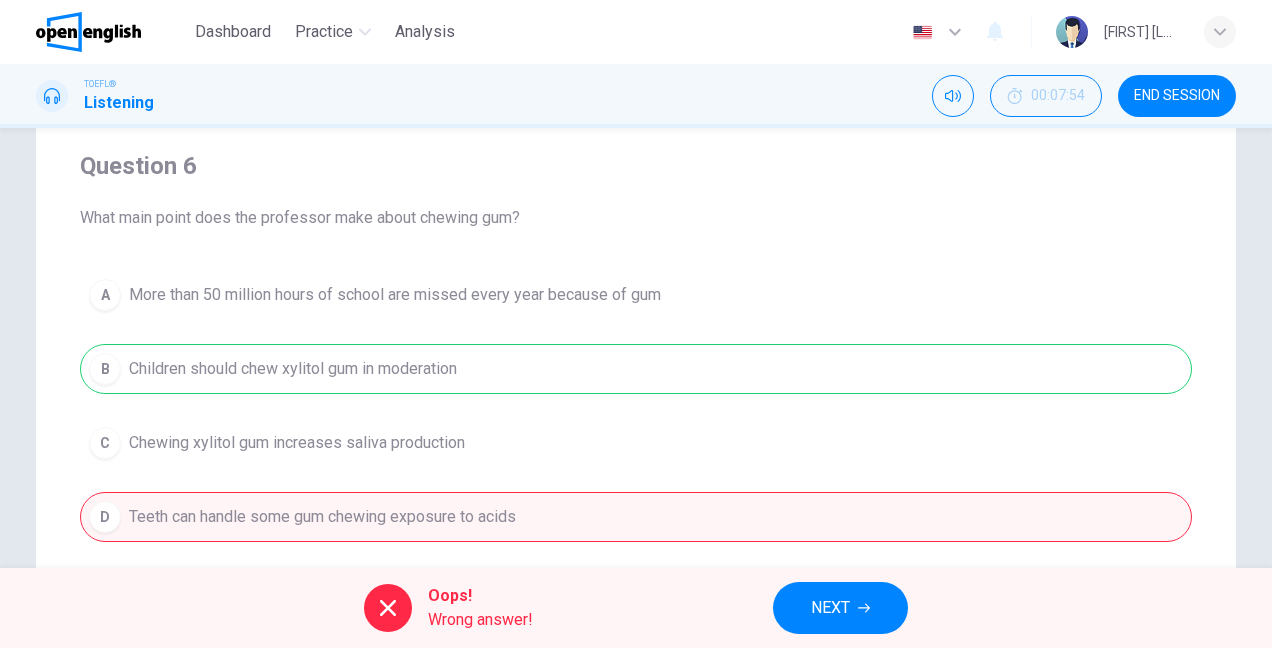 click on "A More than 50 million hours of school are missed every year because of gum B Children should chew xylitol gum in moderation C Chewing xylitol gum increases saliva production D Teeth can handle some gum chewing exposure to acids" at bounding box center (636, 406) 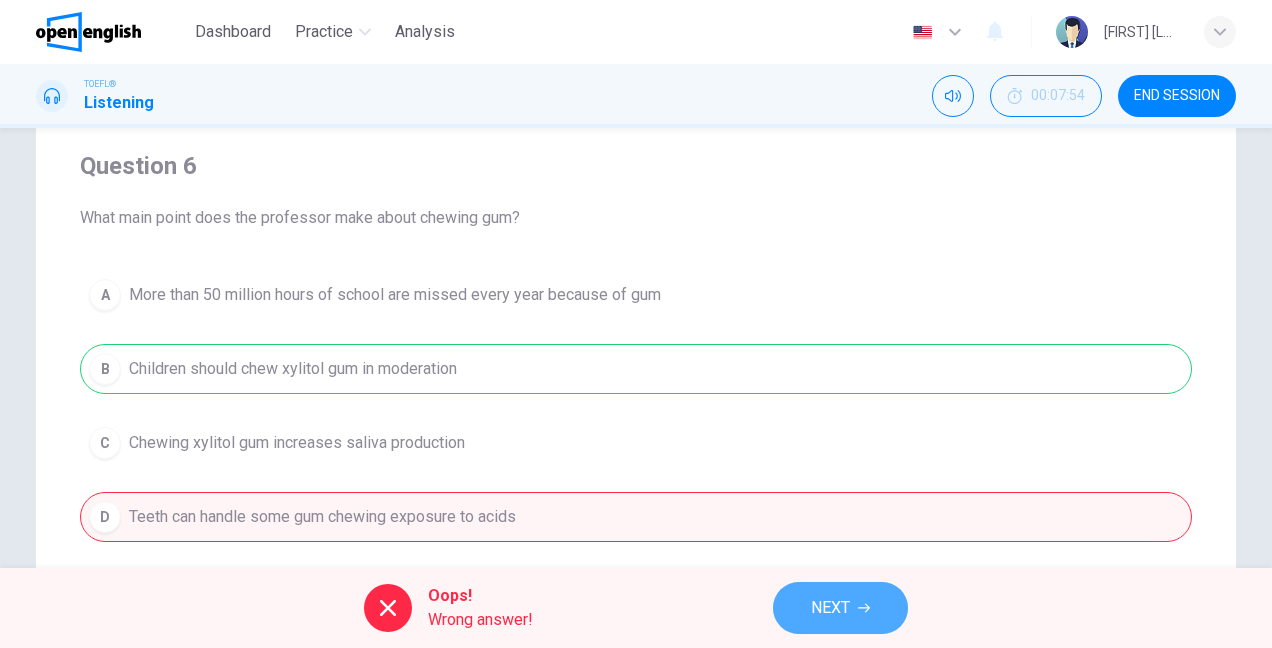 click on "NEXT" at bounding box center (840, 608) 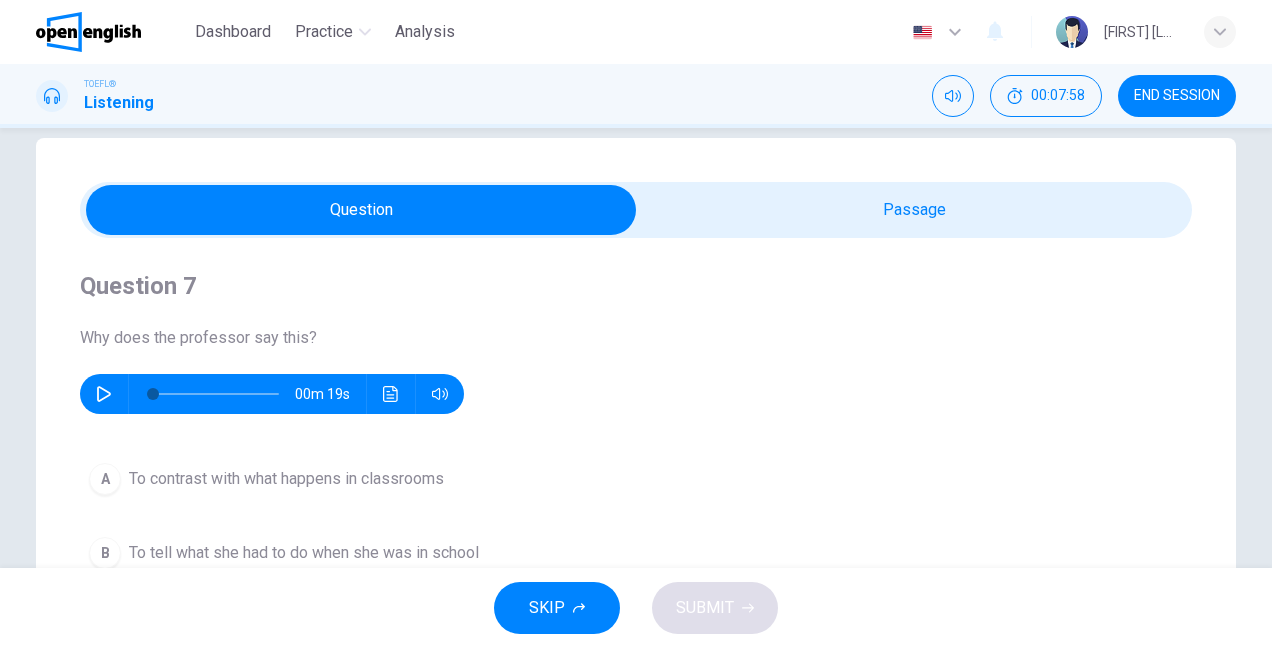 scroll, scrollTop: 0, scrollLeft: 0, axis: both 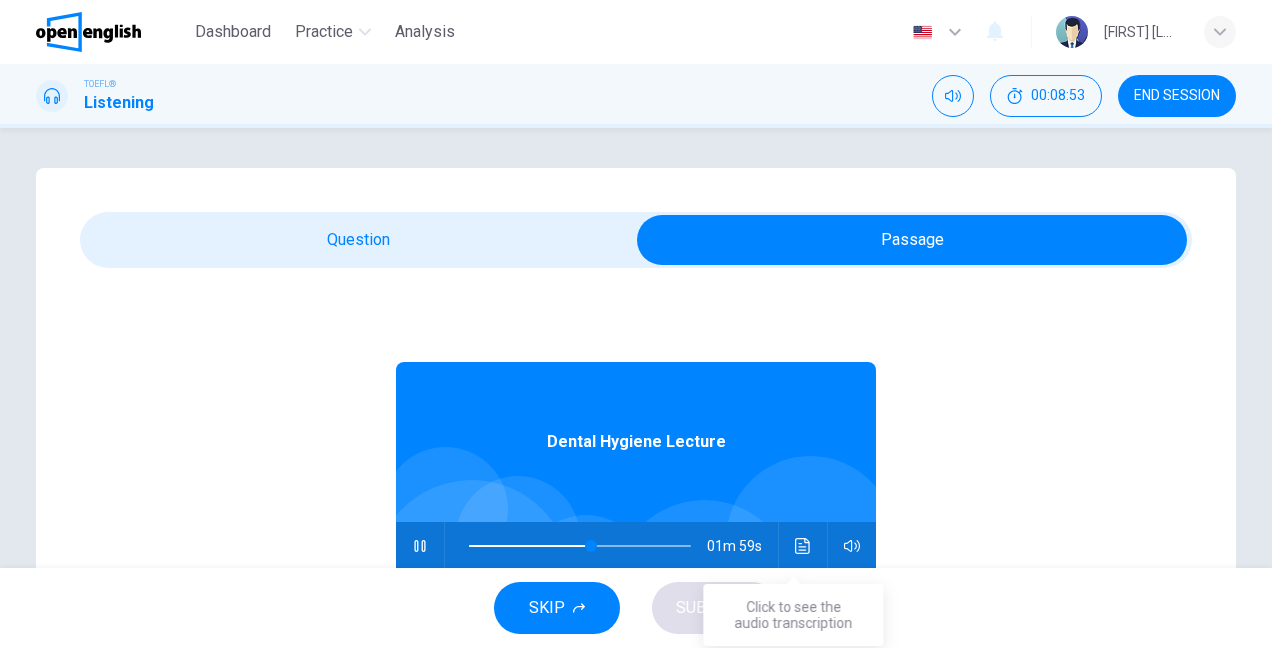 click at bounding box center [803, 546] 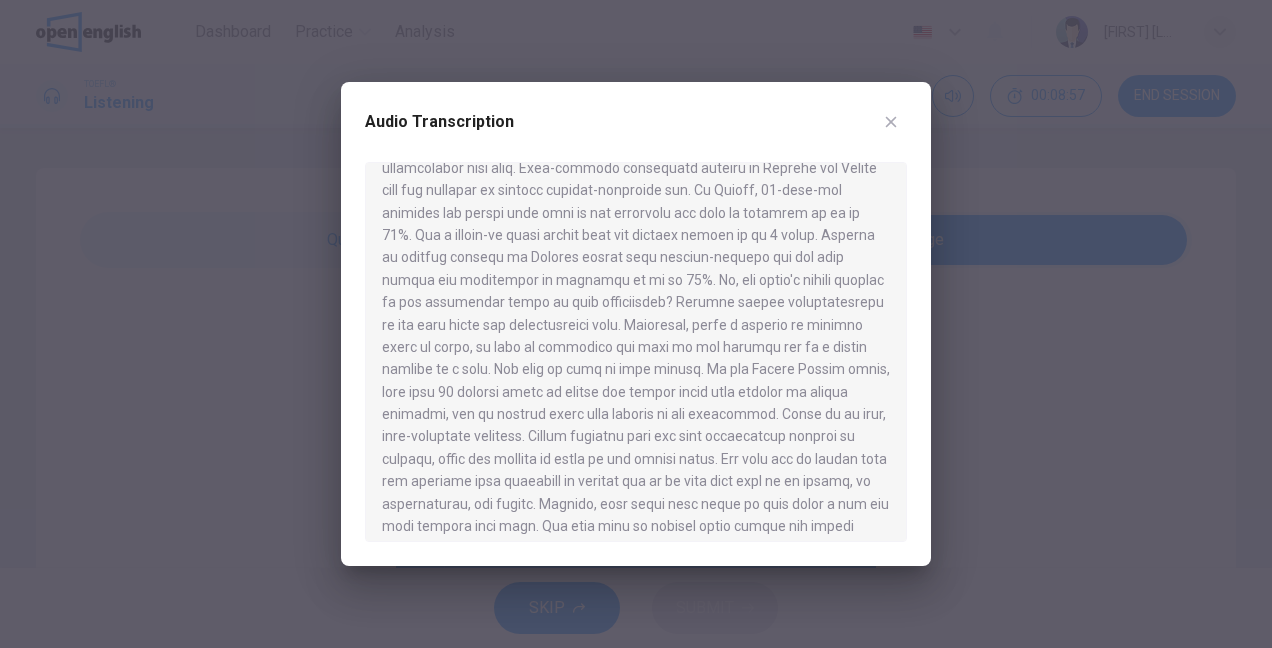 scroll, scrollTop: 594, scrollLeft: 0, axis: vertical 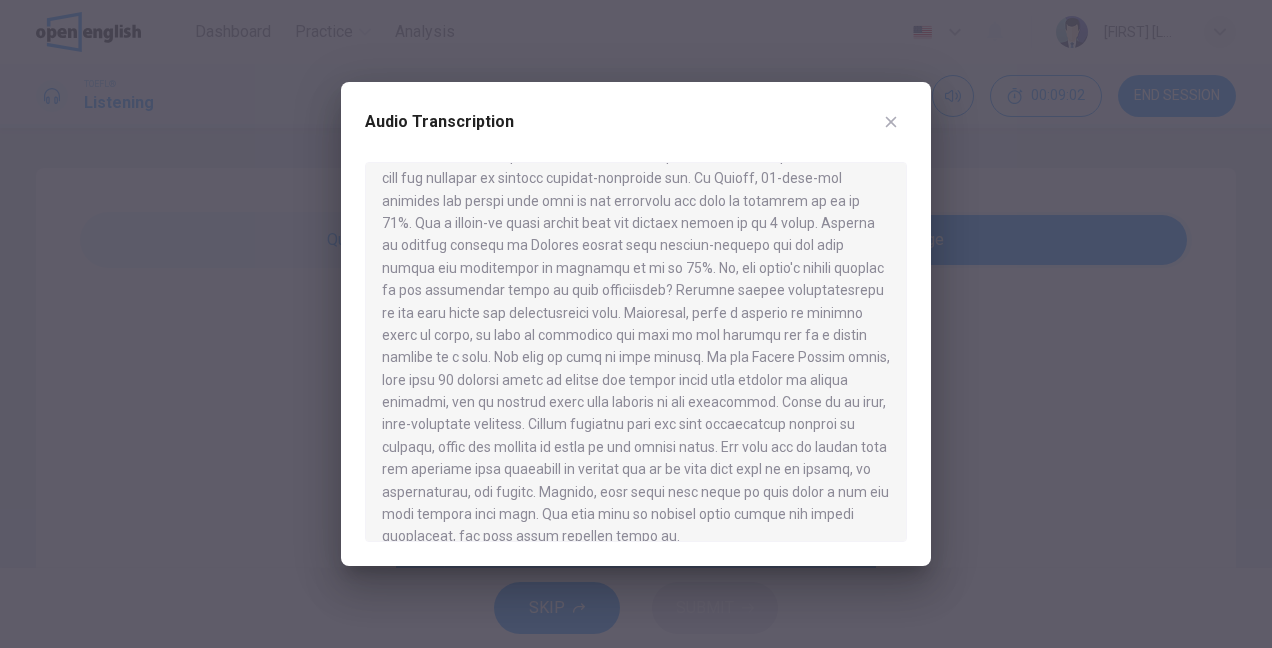 click at bounding box center [891, 122] 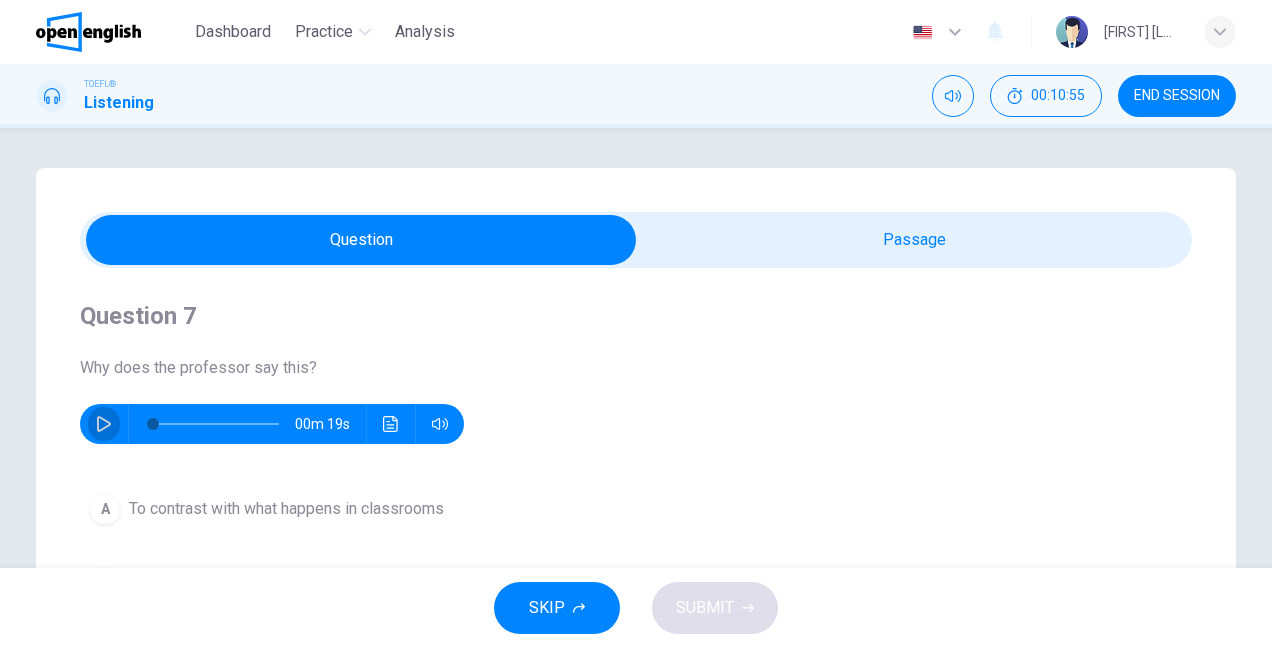 click at bounding box center (104, 424) 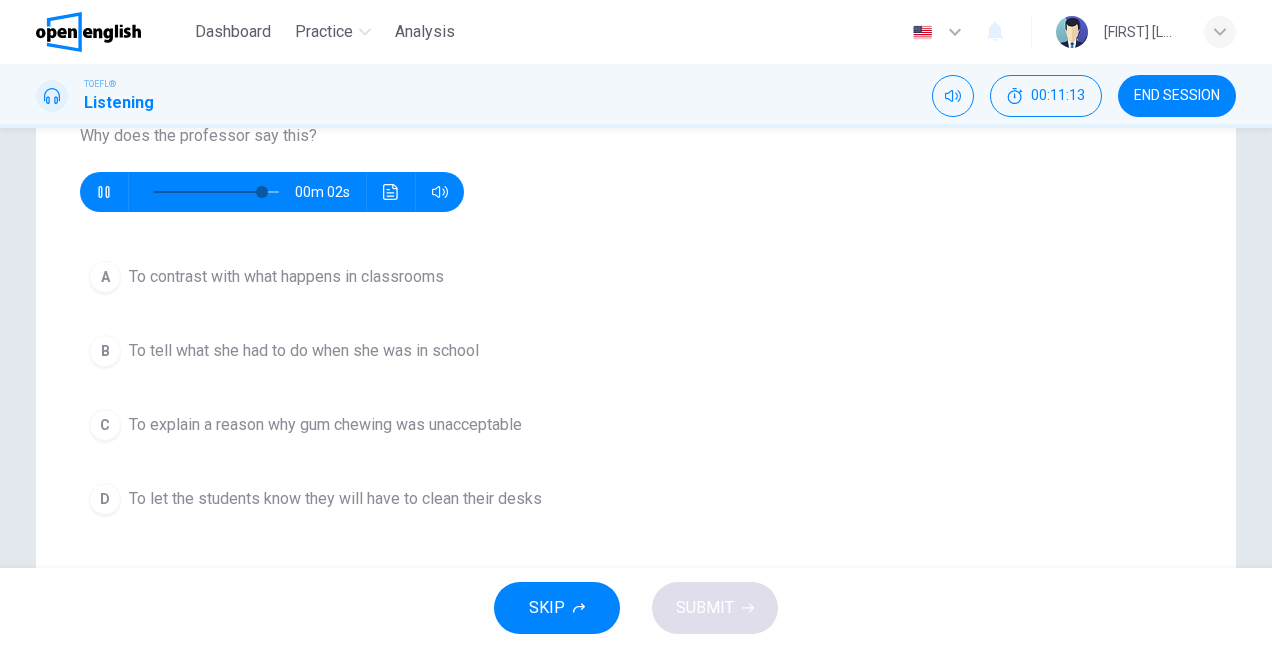 scroll, scrollTop: 238, scrollLeft: 0, axis: vertical 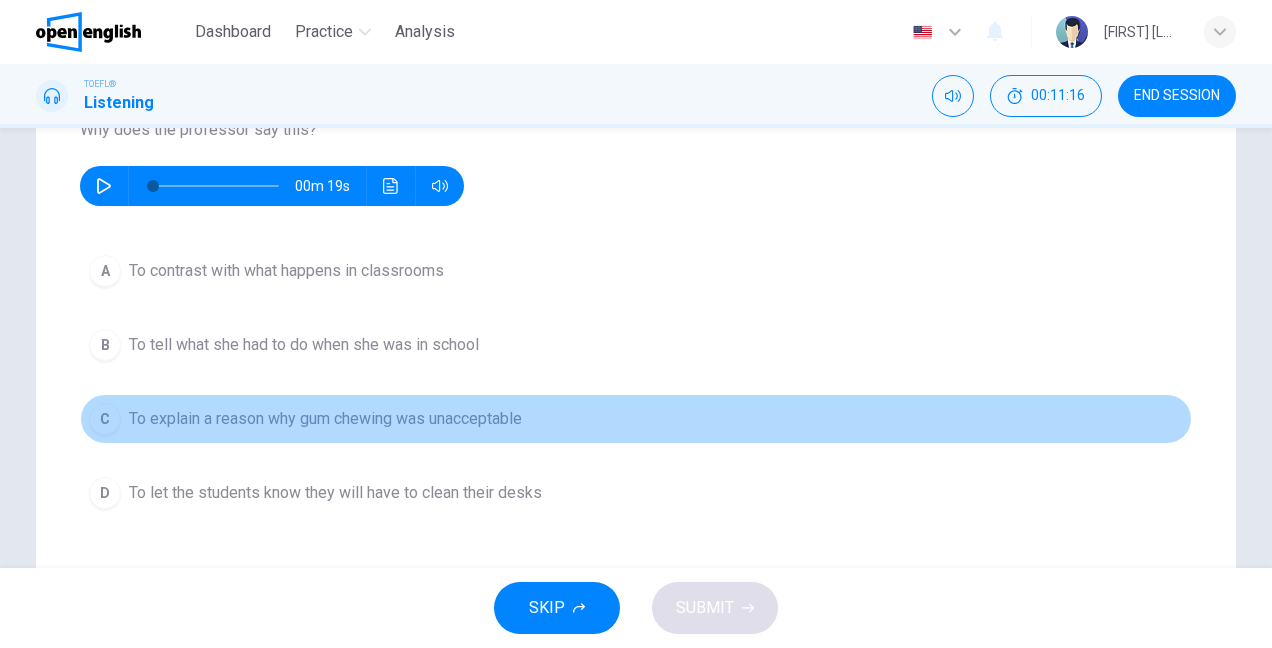 click on "C" at bounding box center (105, 271) 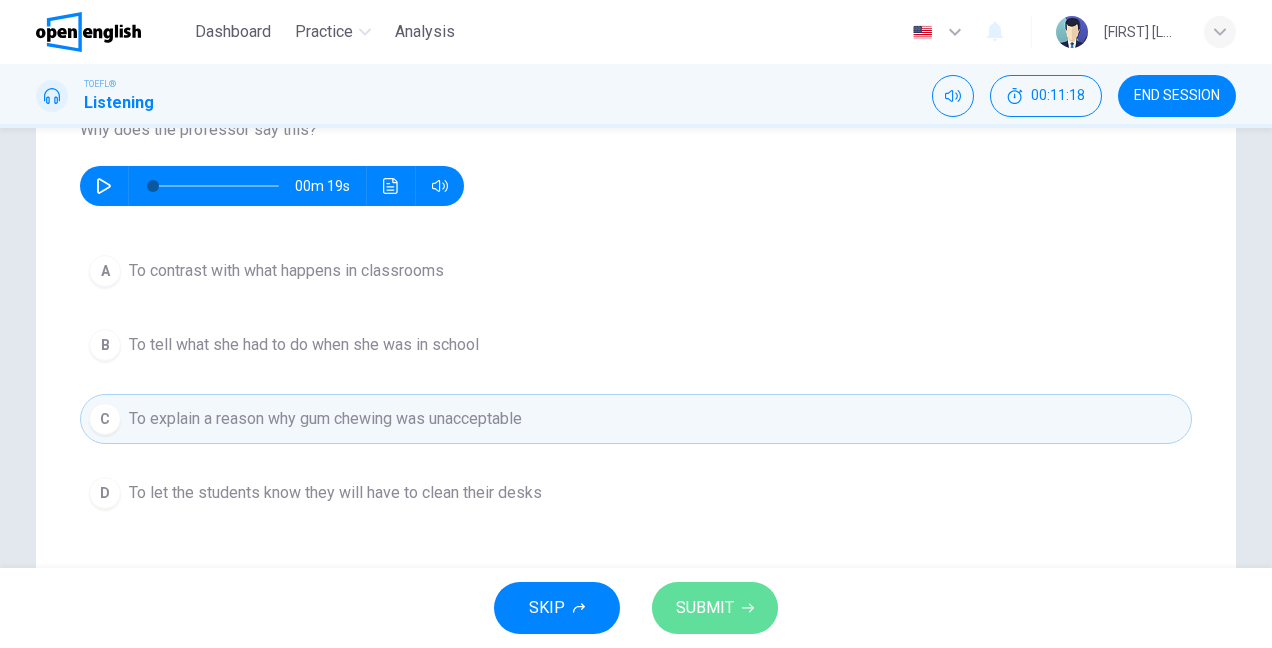 click on "SUBMIT" at bounding box center (705, 608) 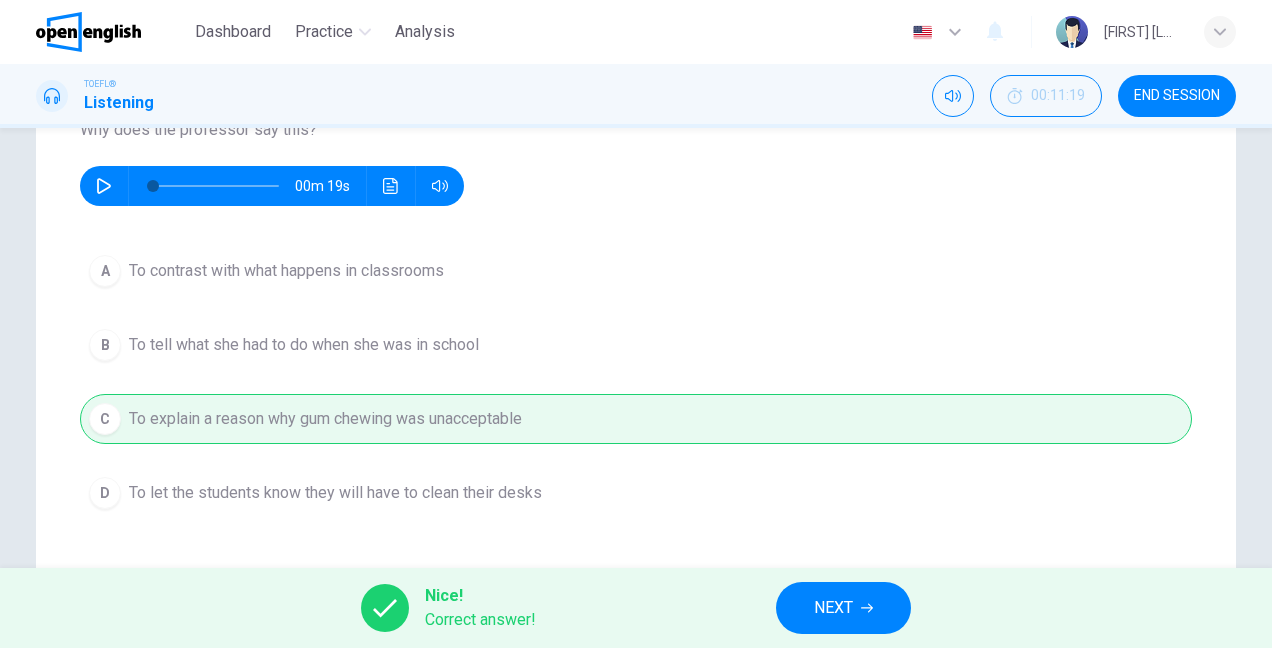 click on "NEXT" at bounding box center (843, 608) 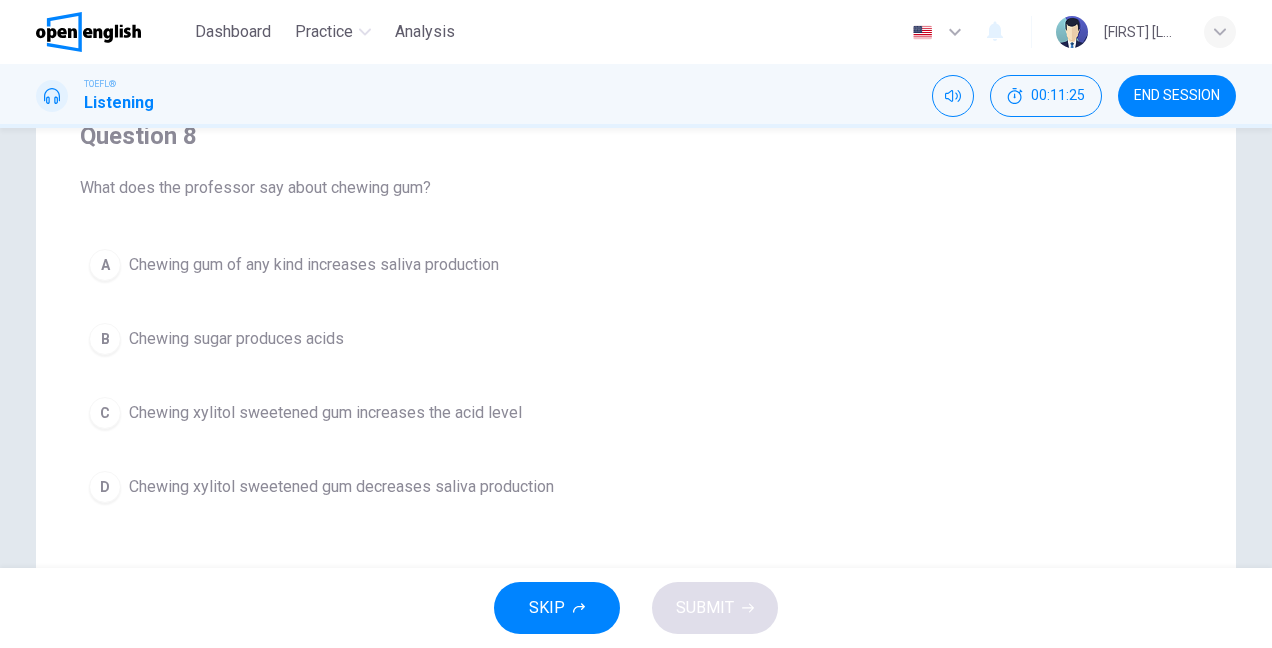 scroll, scrollTop: 178, scrollLeft: 0, axis: vertical 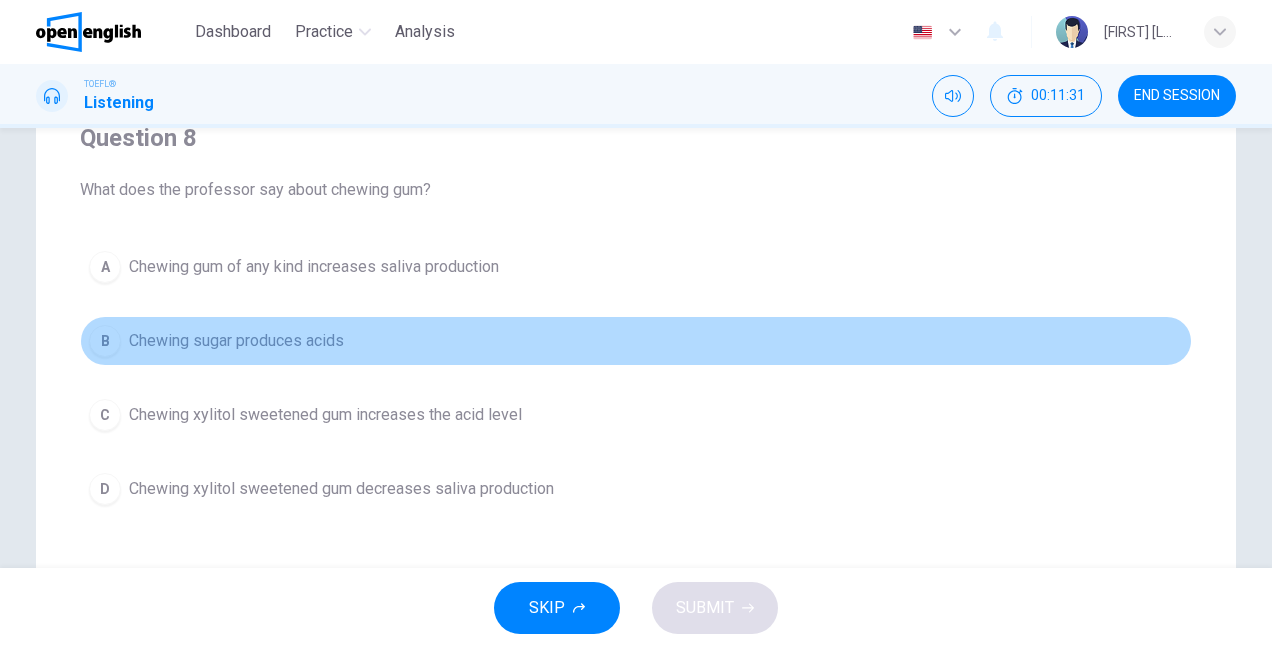 click on "Chewing sugar produces acids" at bounding box center (314, 267) 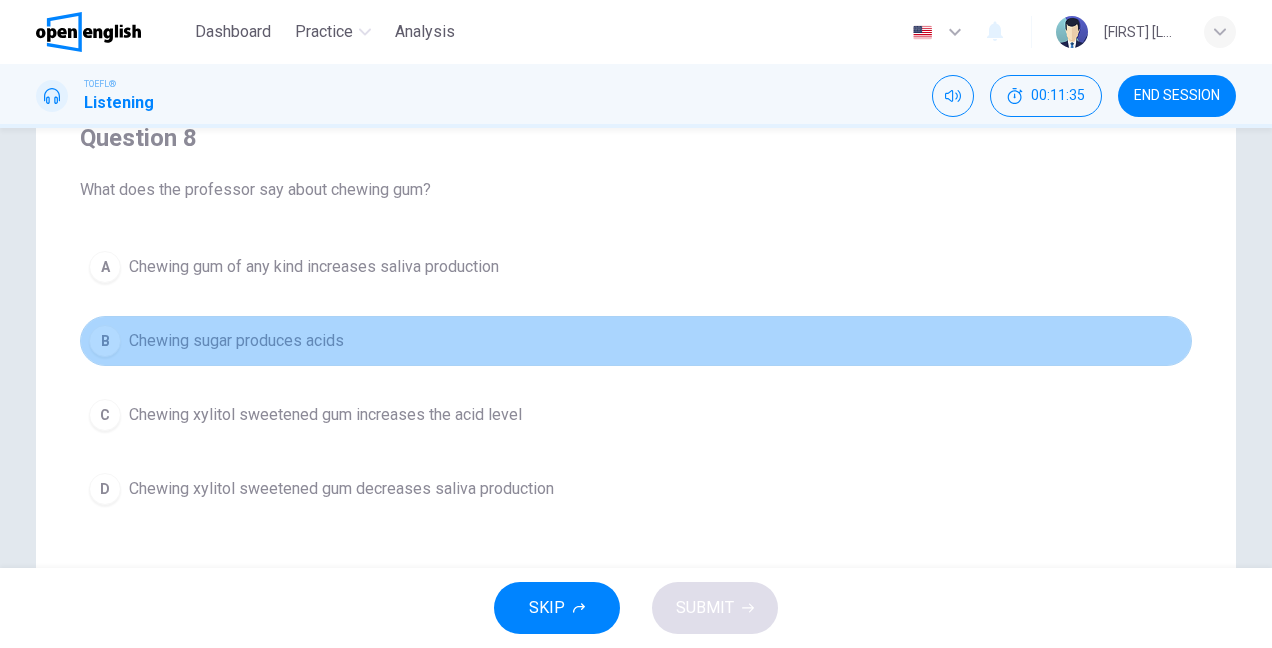 click on "B Chewing sugar produces acids" at bounding box center [636, 341] 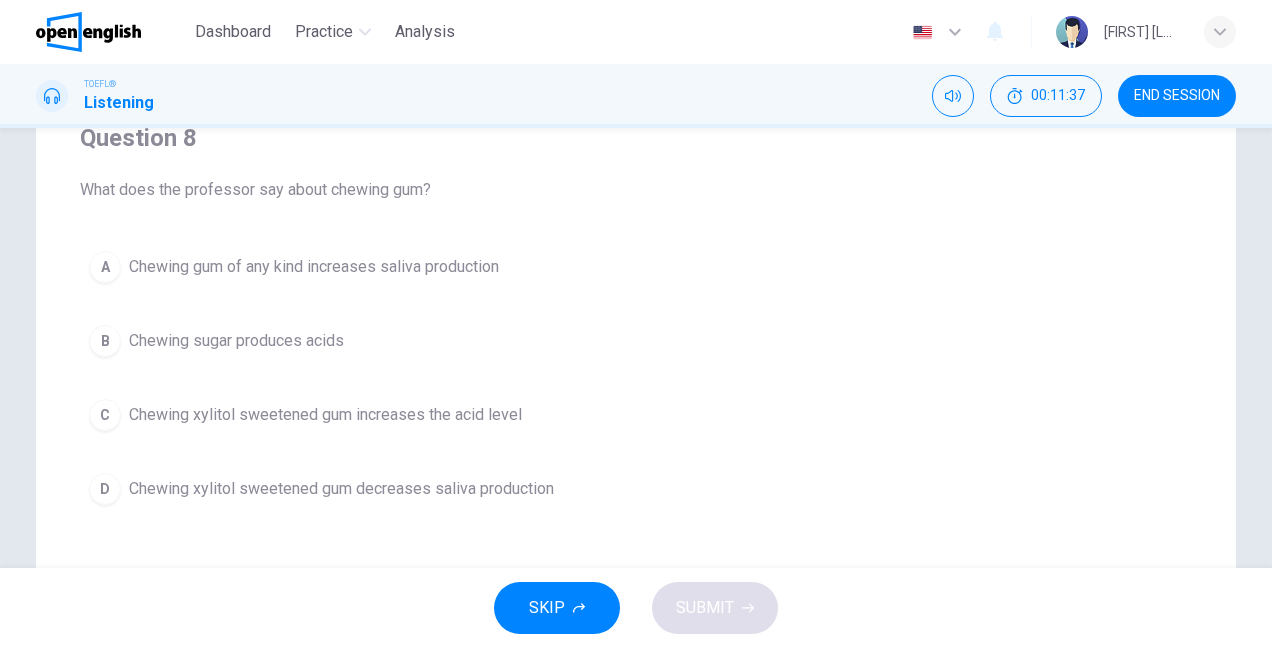 click on "SKIP SUBMIT" at bounding box center (636, 608) 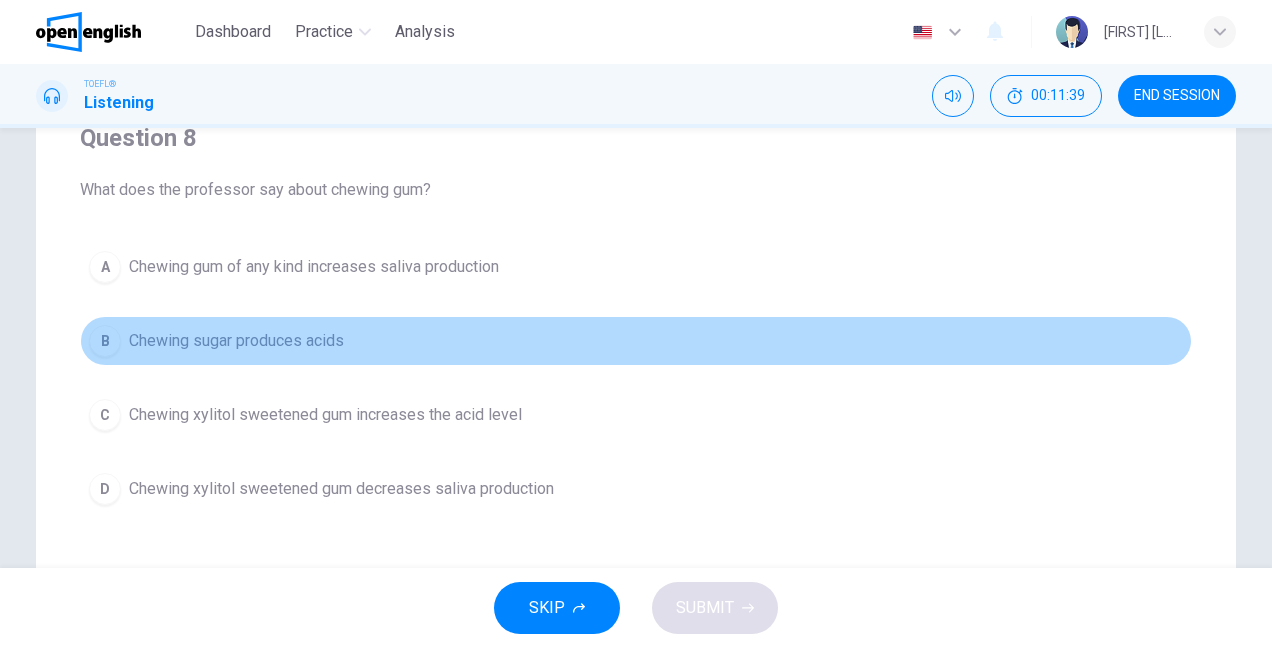 click on "B" at bounding box center (105, 267) 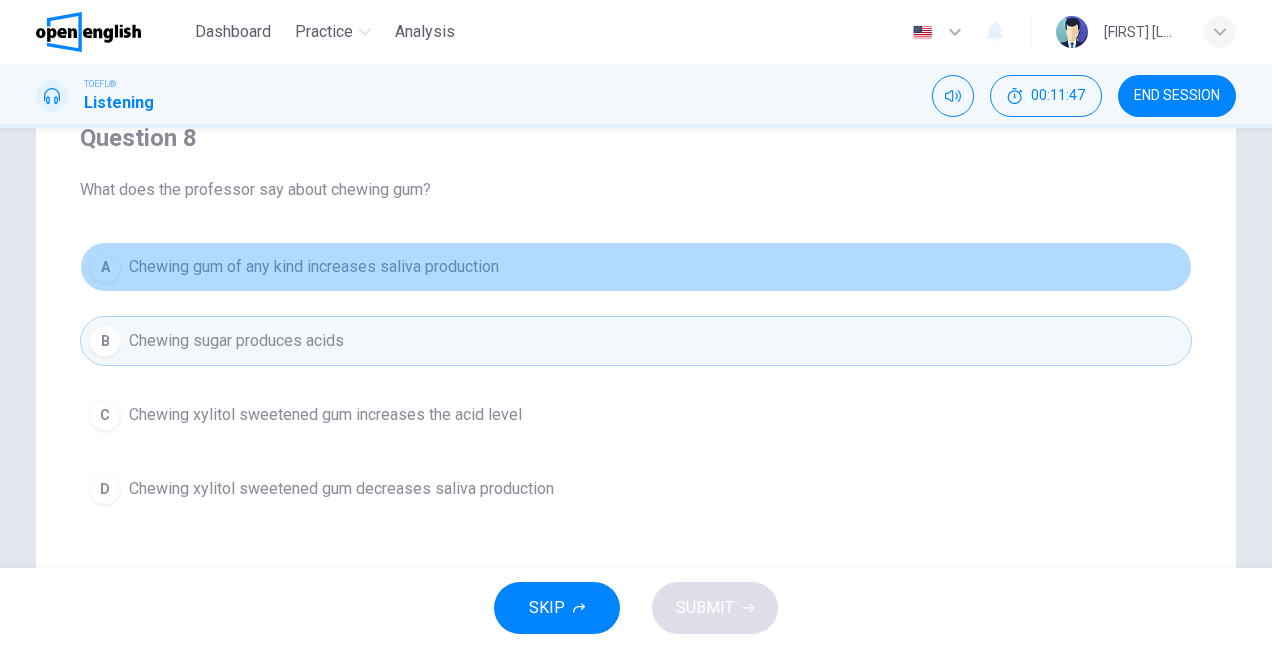 click on "Chewing gum of any kind increases saliva production" at bounding box center (314, 267) 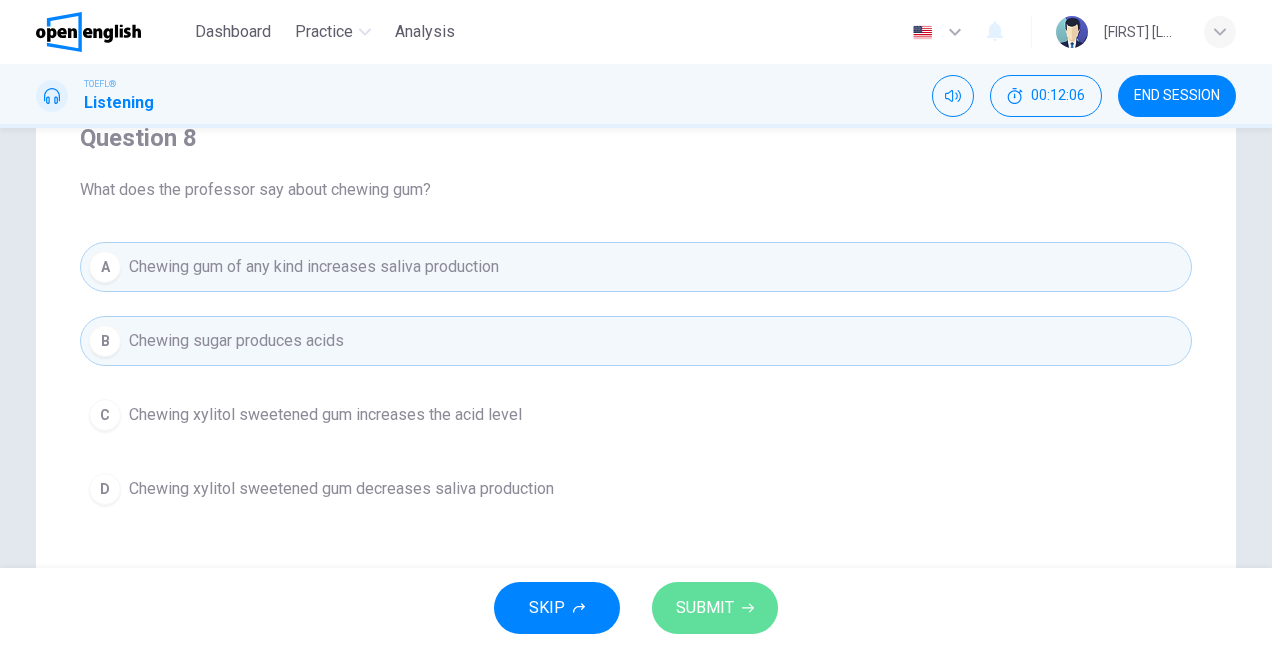 click on "SUBMIT" at bounding box center (705, 608) 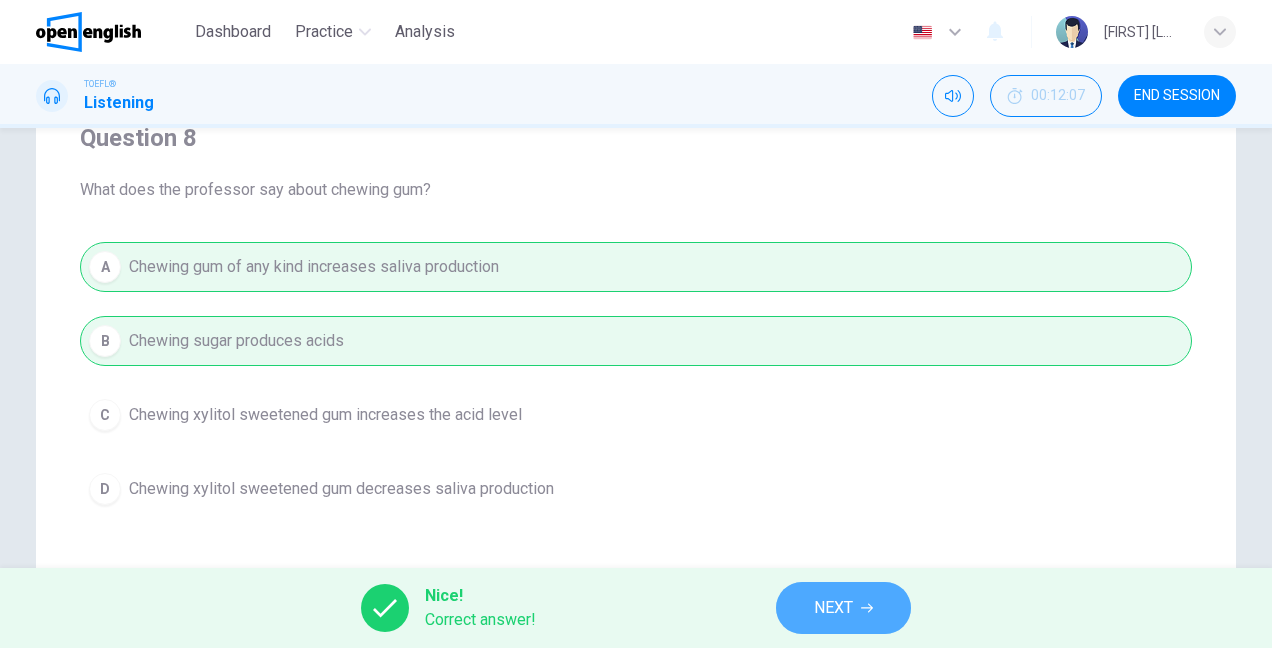 click on "NEXT" at bounding box center [833, 608] 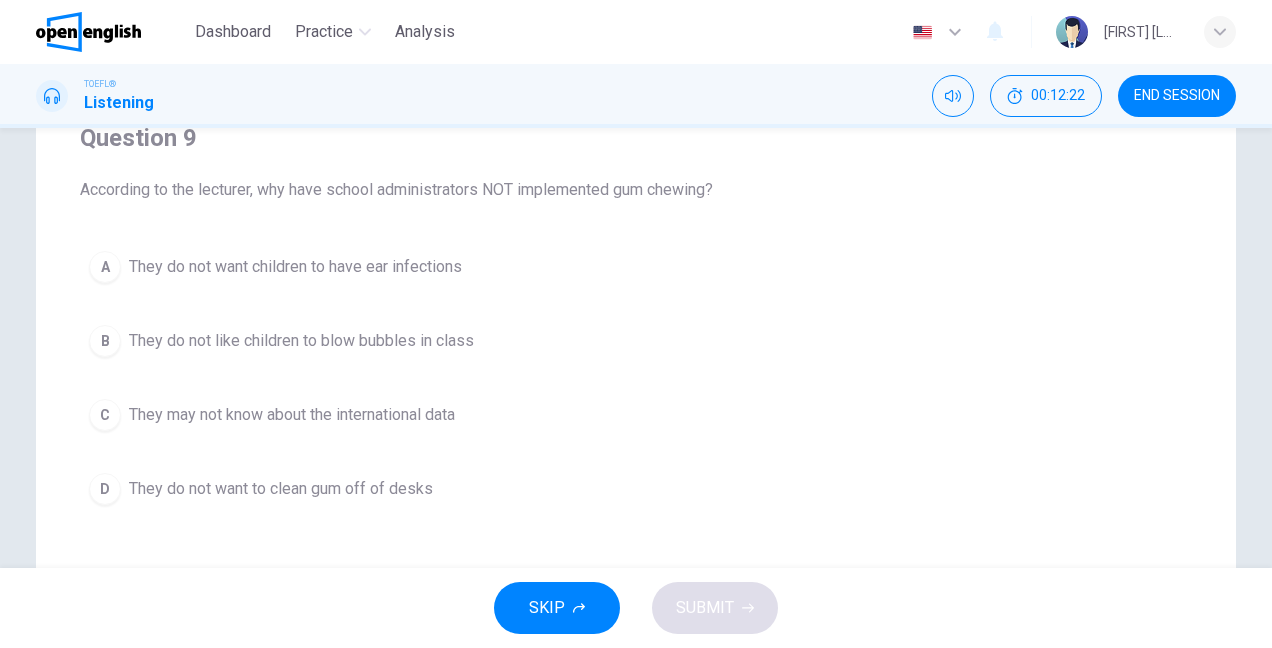 click on "They do not want to clean gum off of desks" at bounding box center (295, 267) 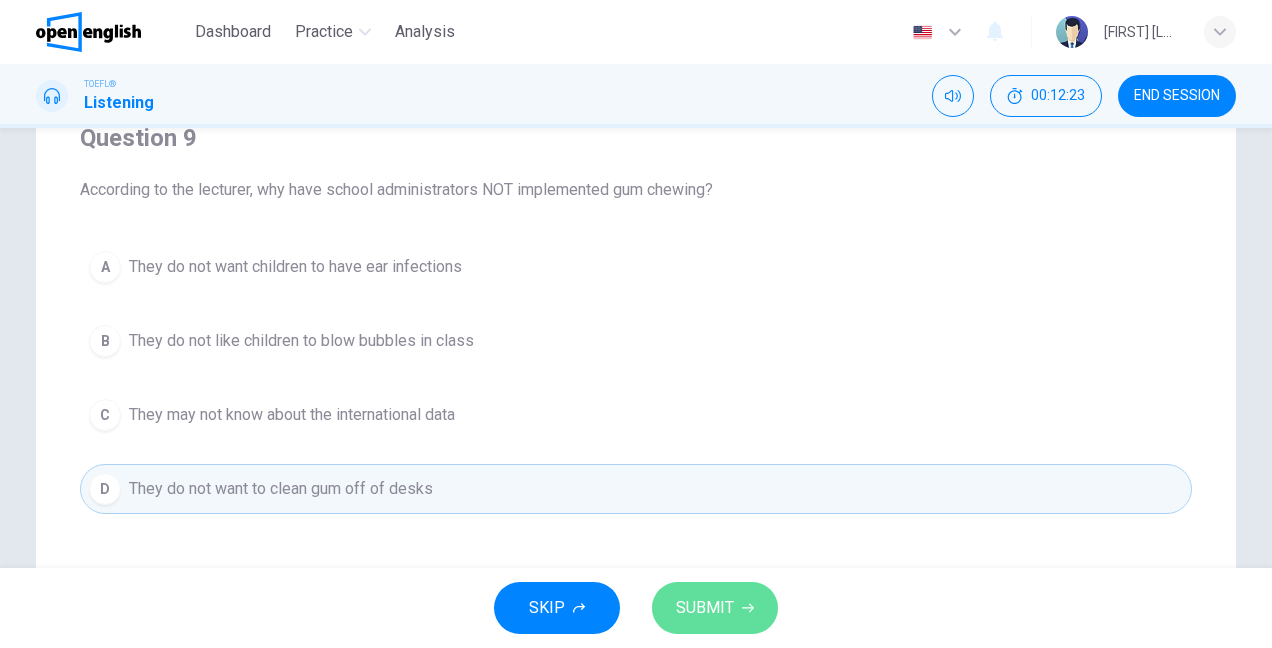 click on "SUBMIT" at bounding box center [705, 608] 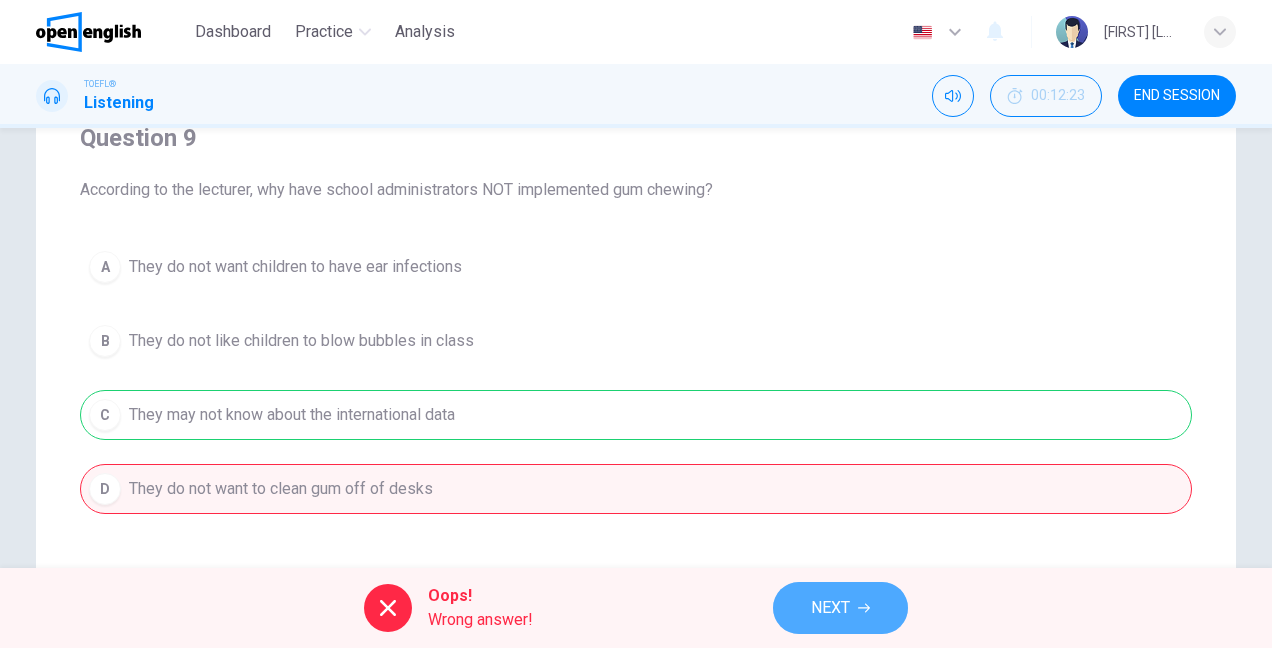 click on "NEXT" at bounding box center (840, 608) 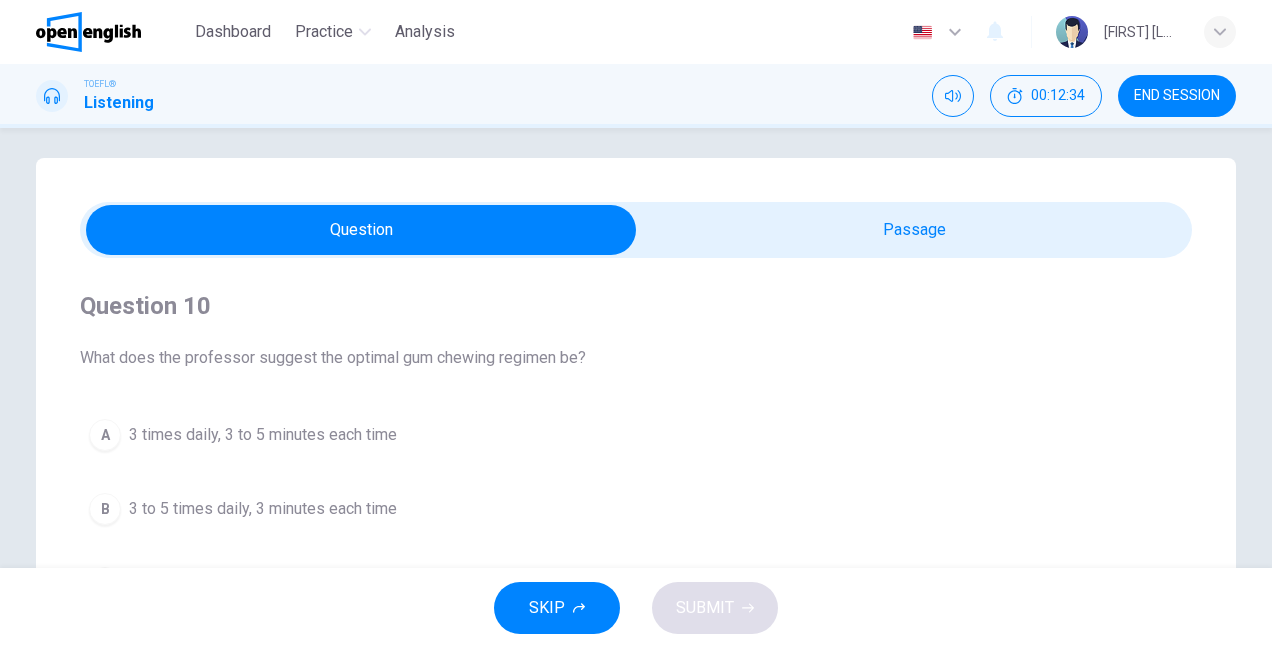 scroll, scrollTop: 7, scrollLeft: 0, axis: vertical 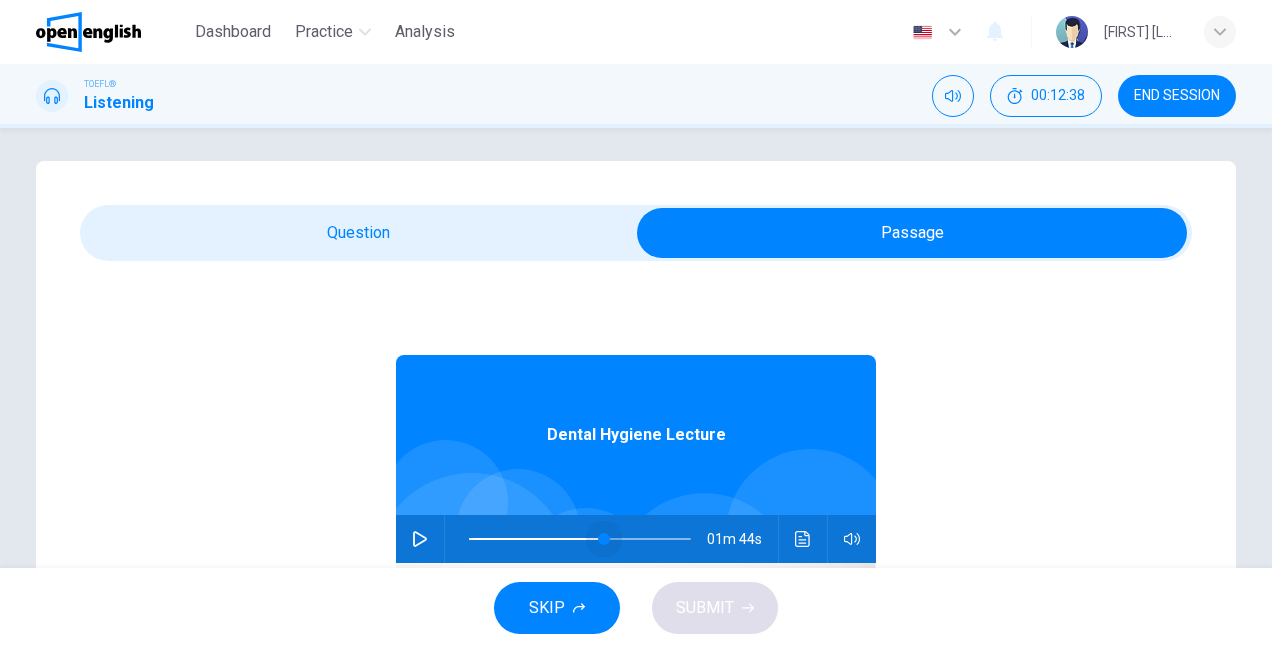 click at bounding box center (580, 539) 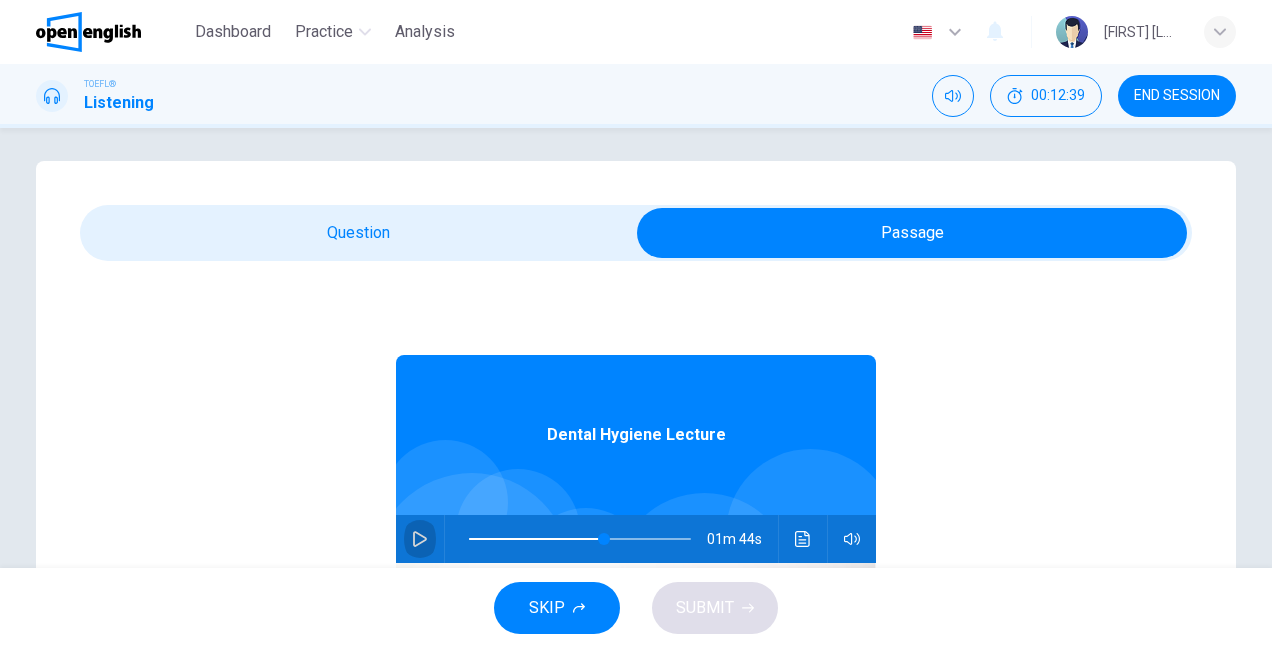 click at bounding box center (420, 539) 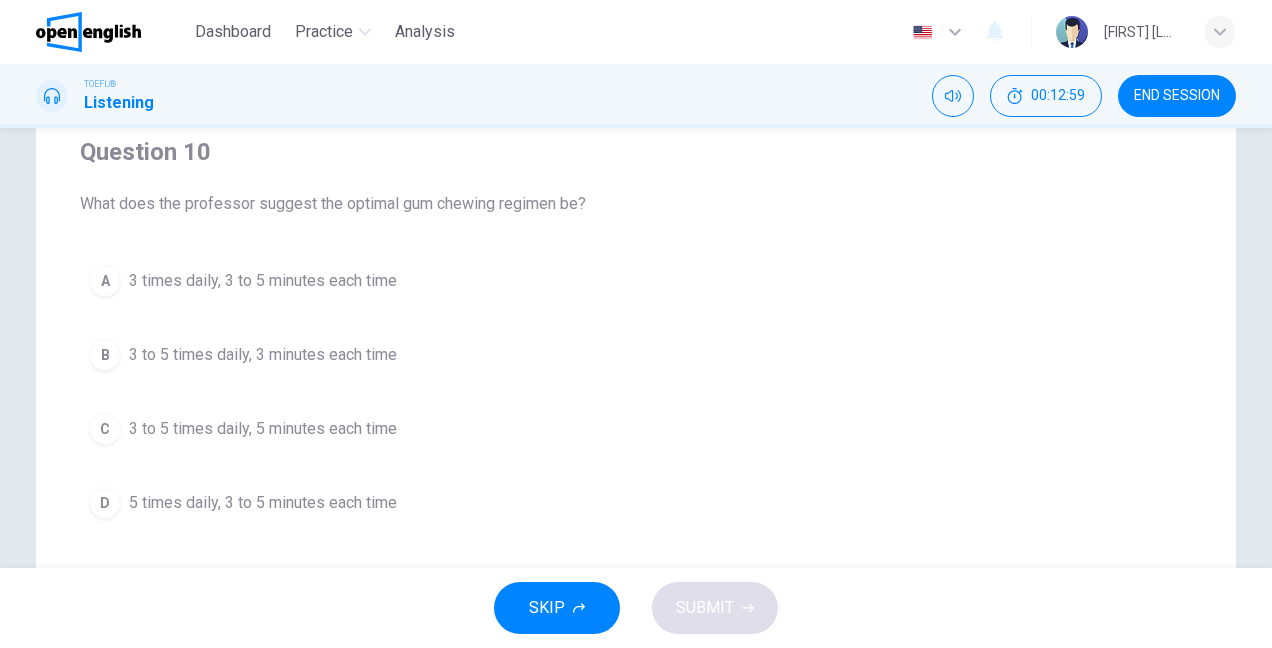 scroll, scrollTop: 168, scrollLeft: 0, axis: vertical 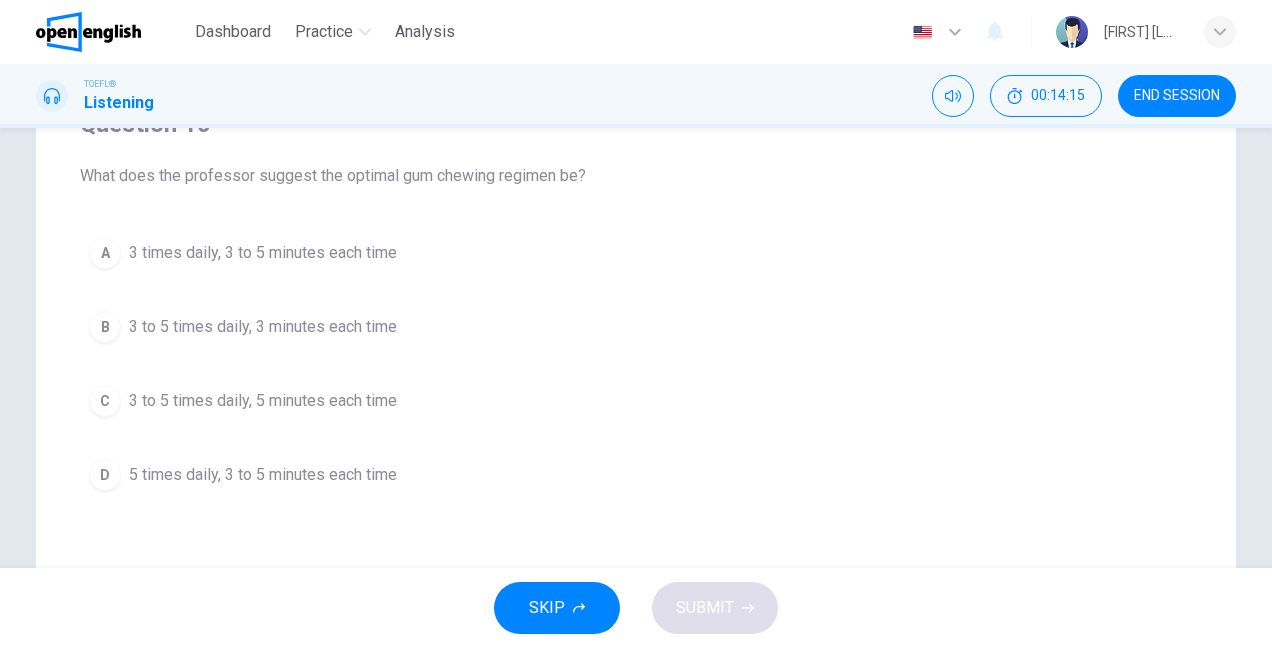 click on "C" at bounding box center (105, 253) 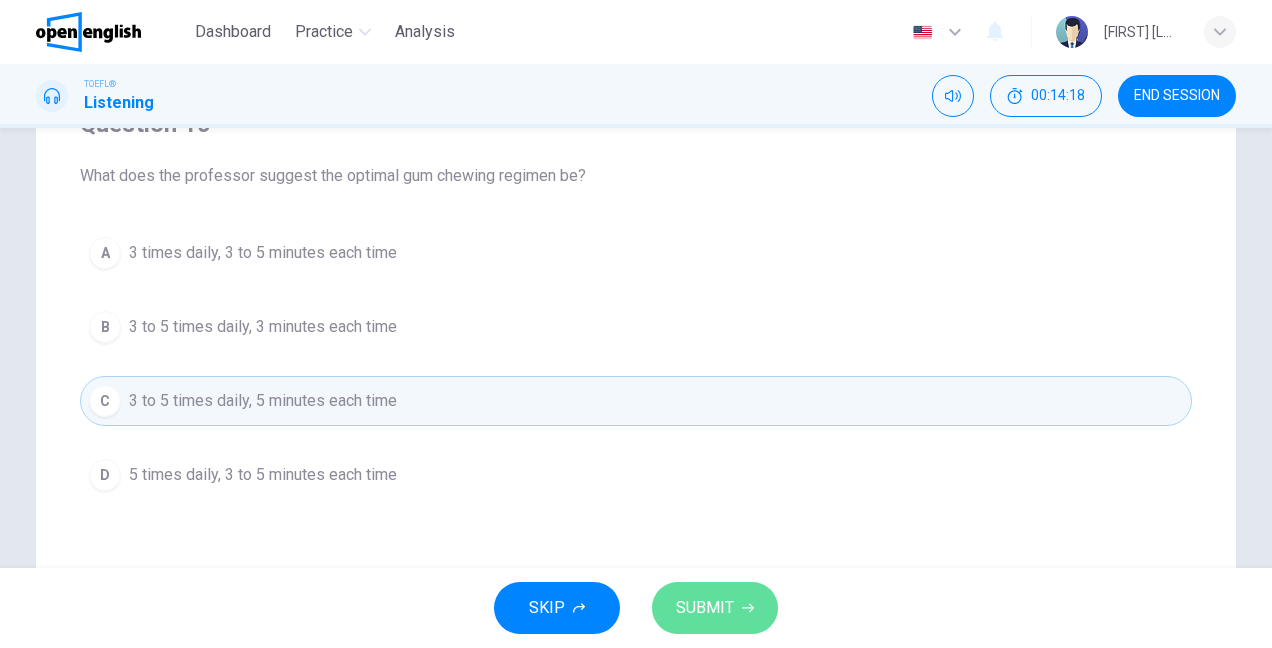 click on "SUBMIT" at bounding box center (715, 608) 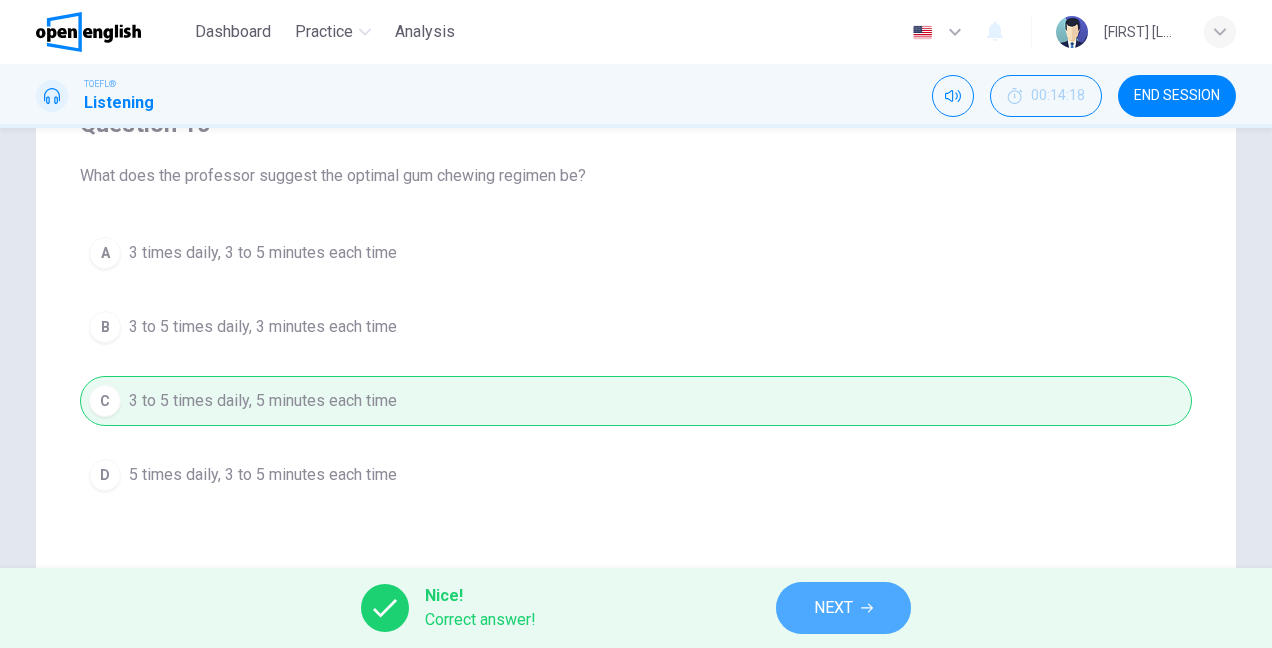 click on "NEXT" at bounding box center [833, 608] 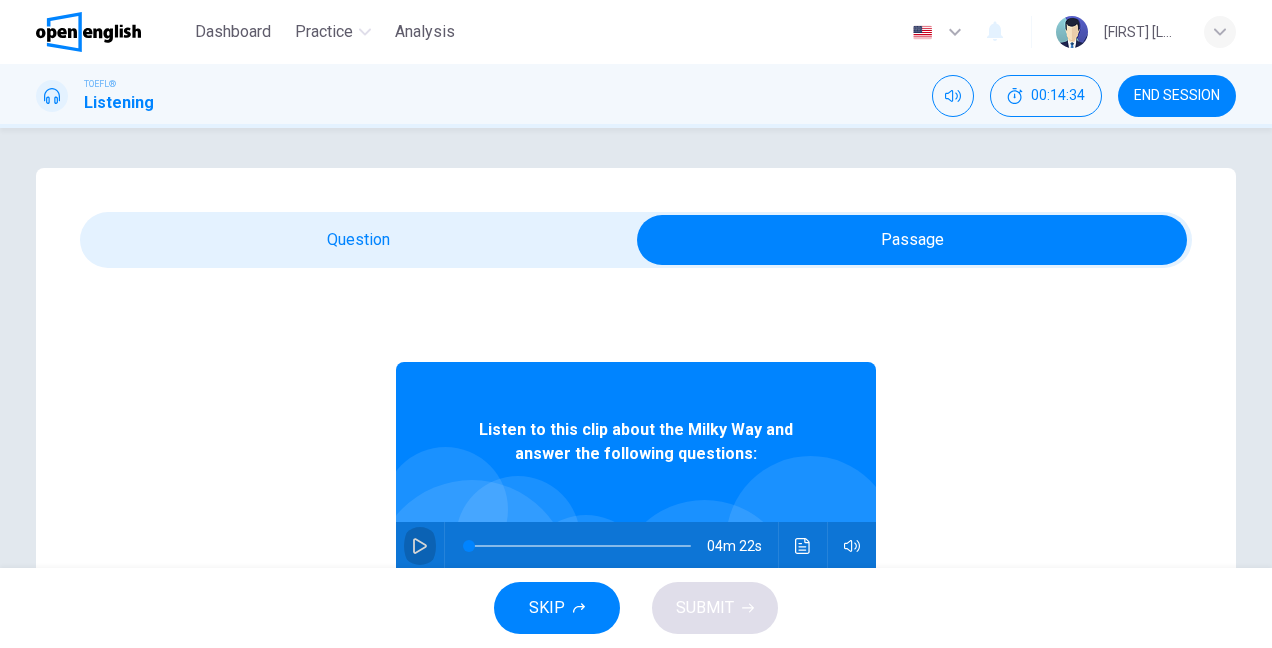 click at bounding box center (420, 546) 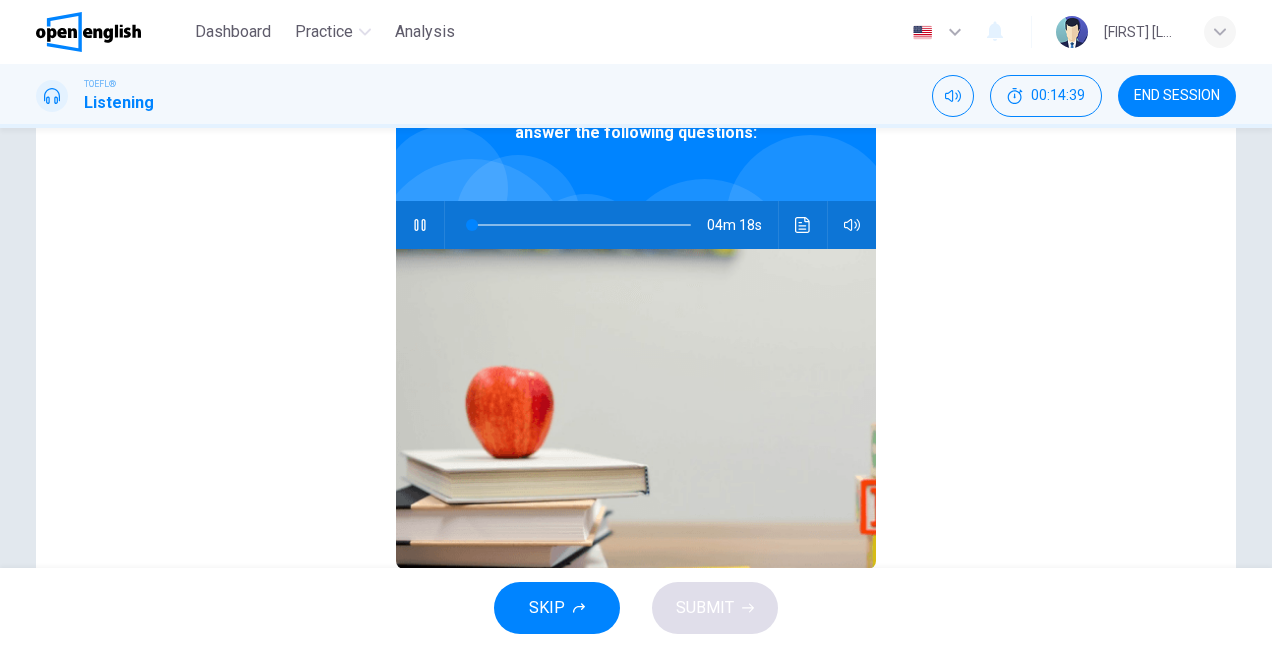 scroll, scrollTop: 296, scrollLeft: 0, axis: vertical 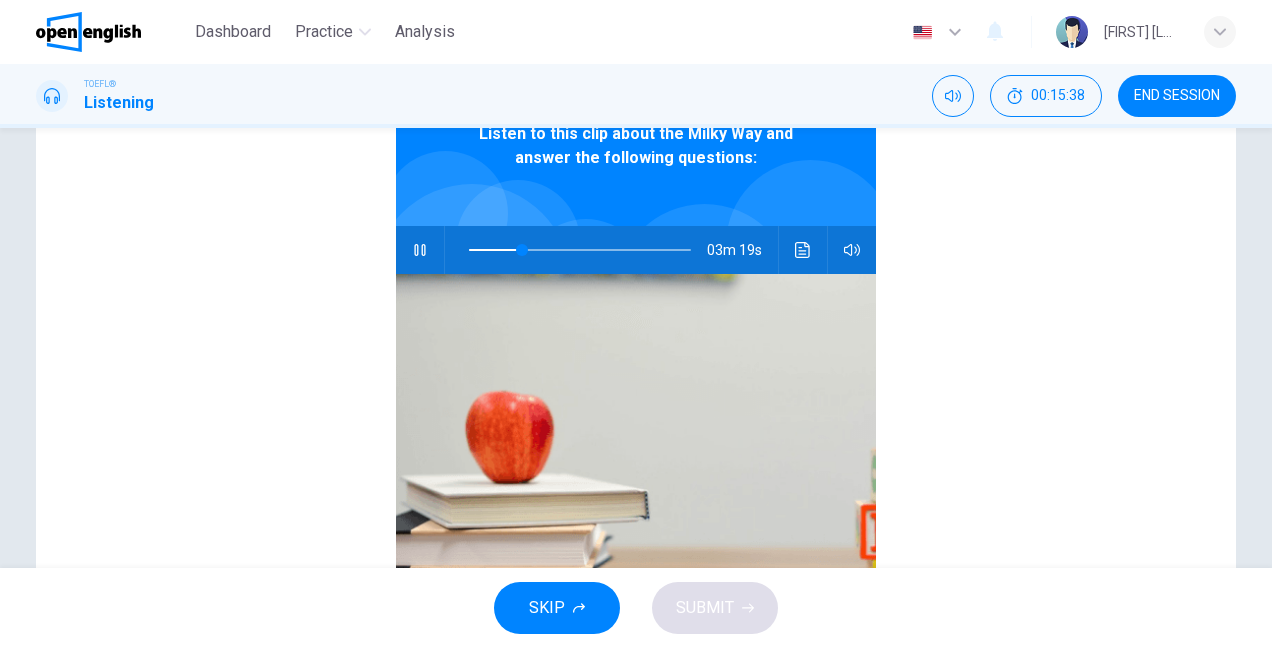 click at bounding box center [420, 250] 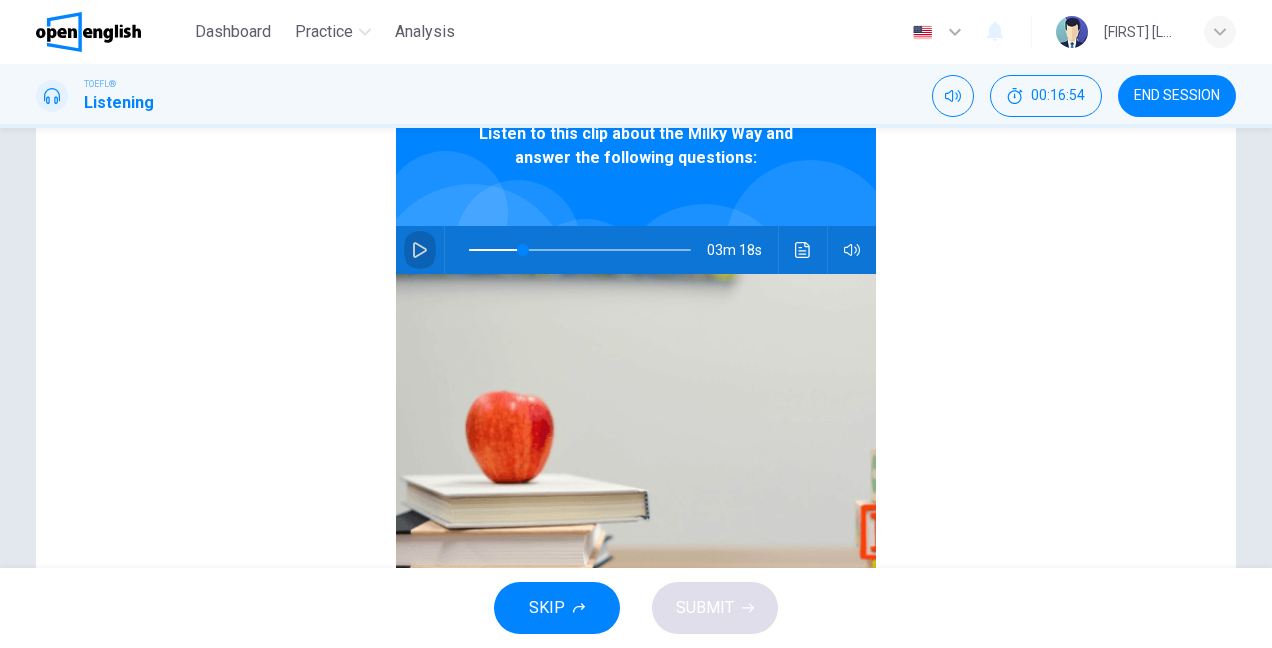 click at bounding box center [420, 250] 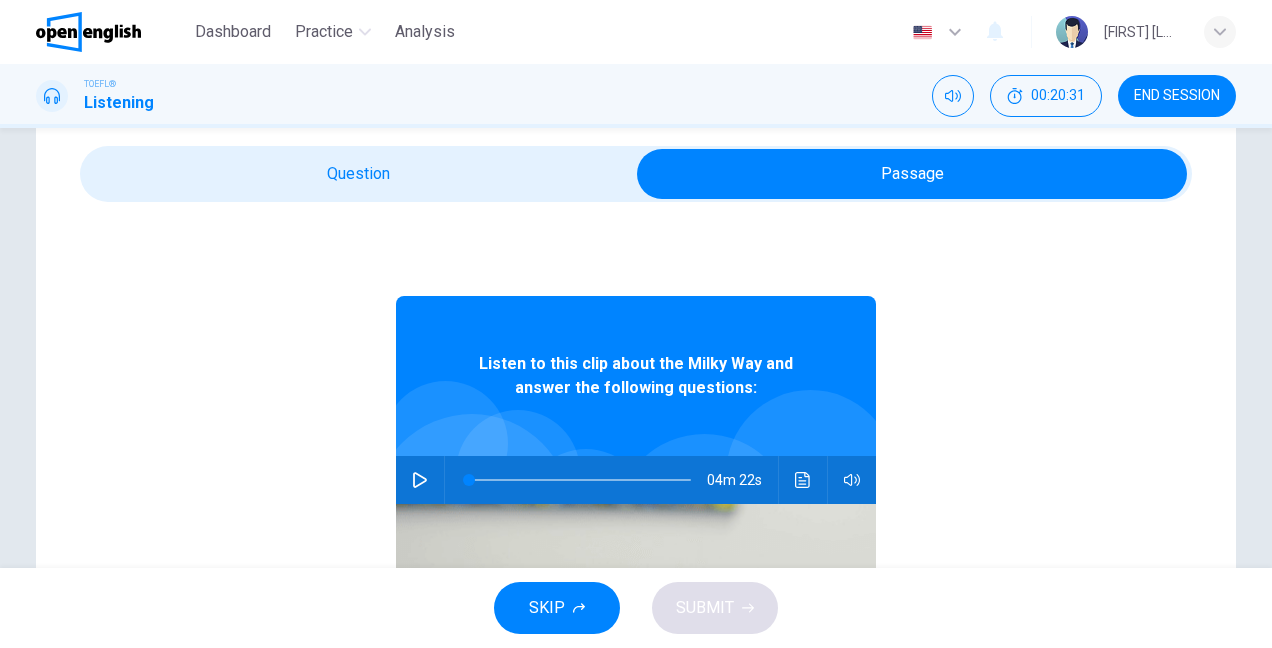 scroll, scrollTop: 64, scrollLeft: 0, axis: vertical 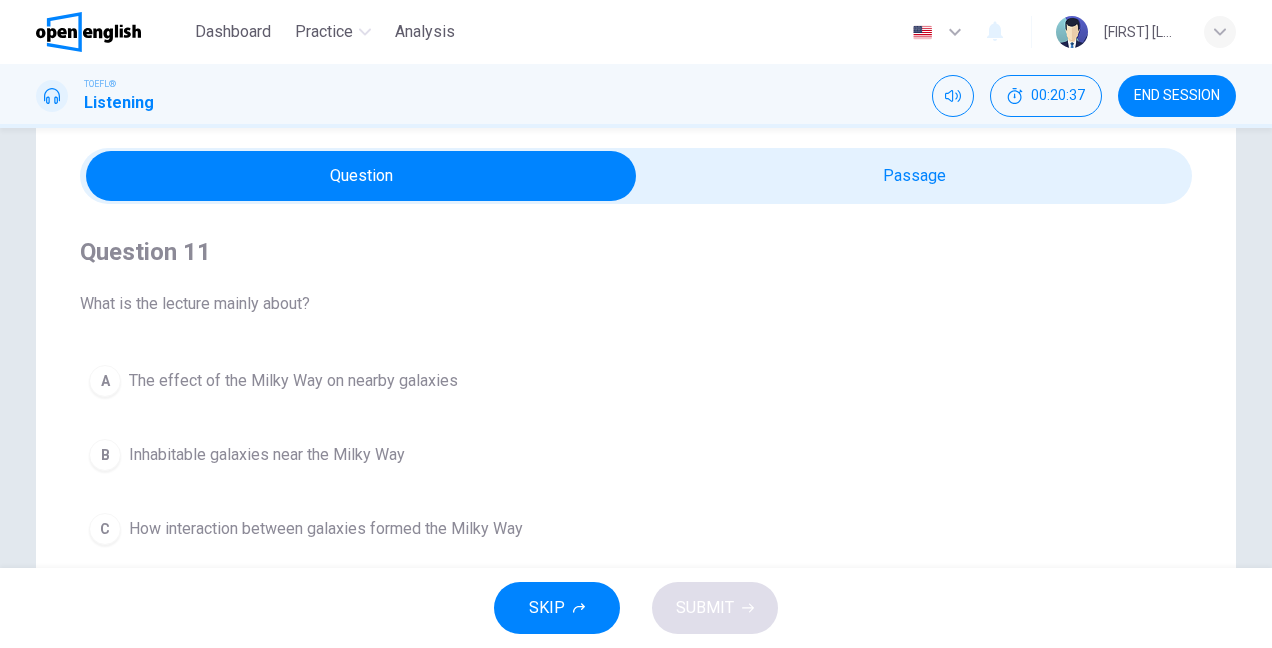 click on "The effect of the Milky Way on nearby galaxies" at bounding box center (293, 381) 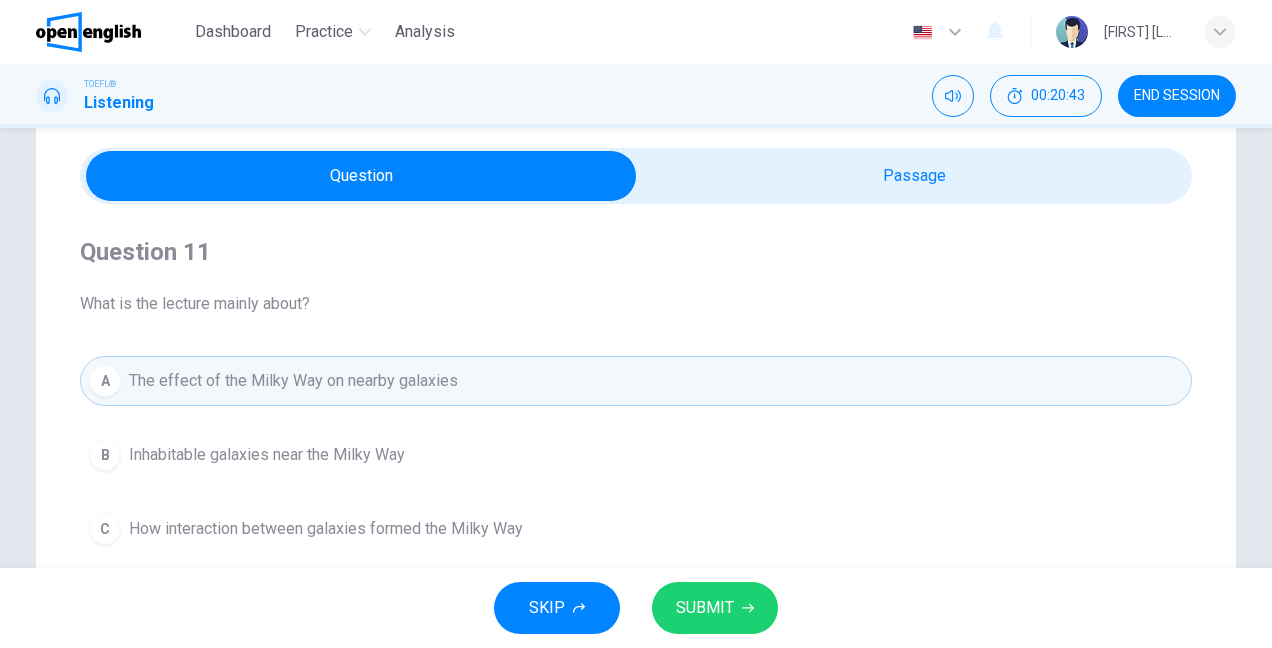 scroll, scrollTop: 260, scrollLeft: 0, axis: vertical 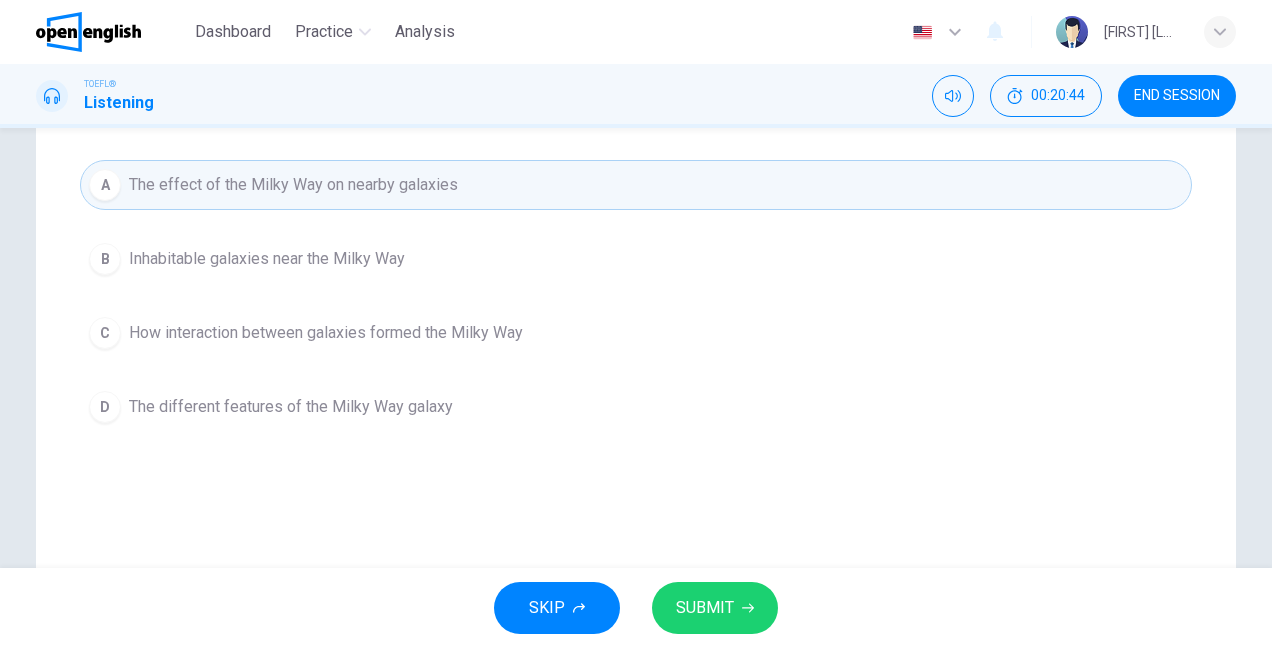 click on "SUBMIT" at bounding box center (705, 608) 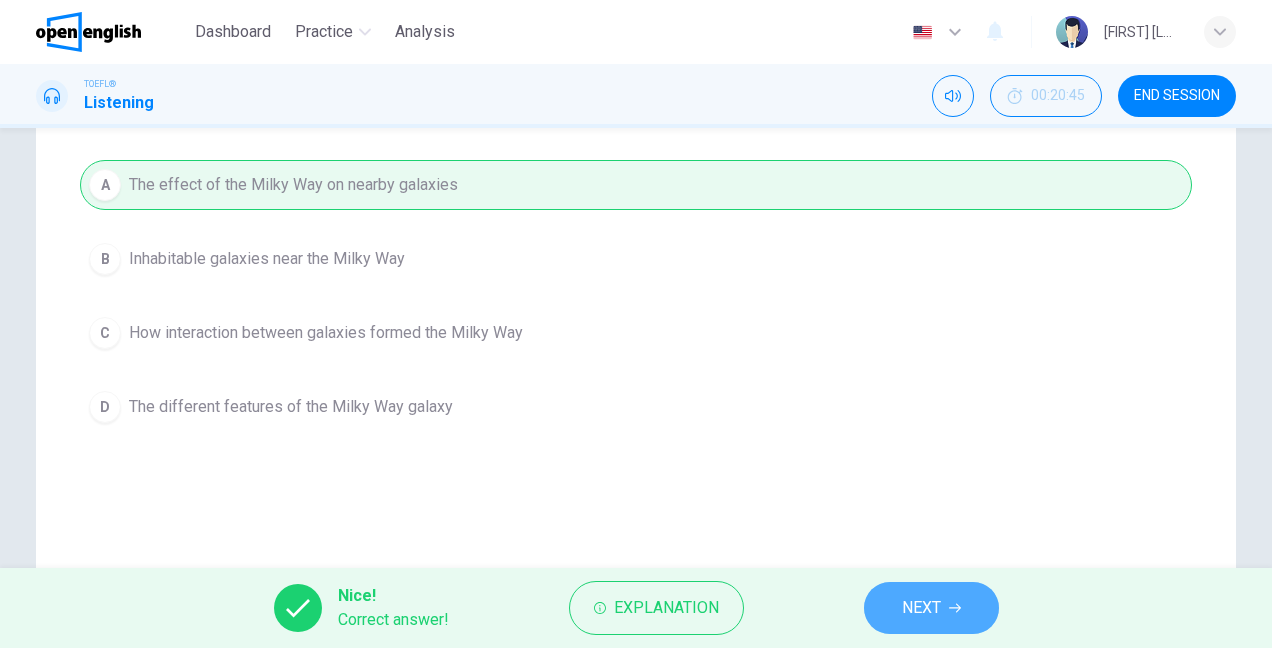 click on "NEXT" at bounding box center [931, 608] 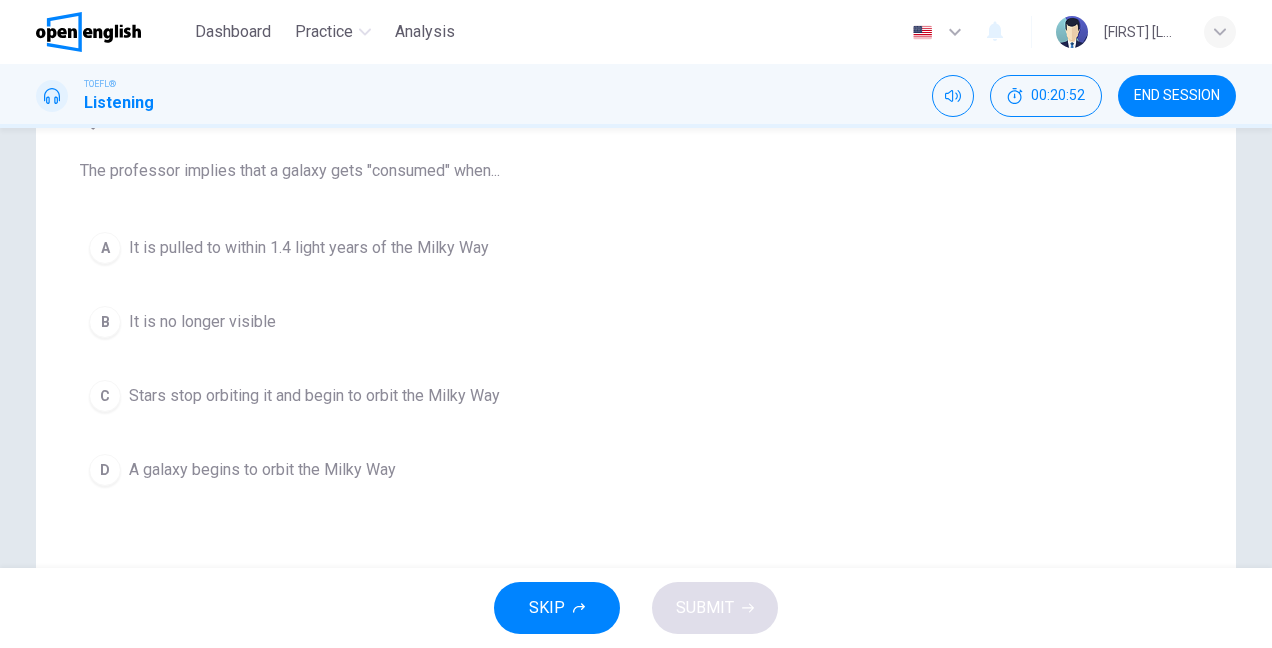 scroll, scrollTop: 198, scrollLeft: 0, axis: vertical 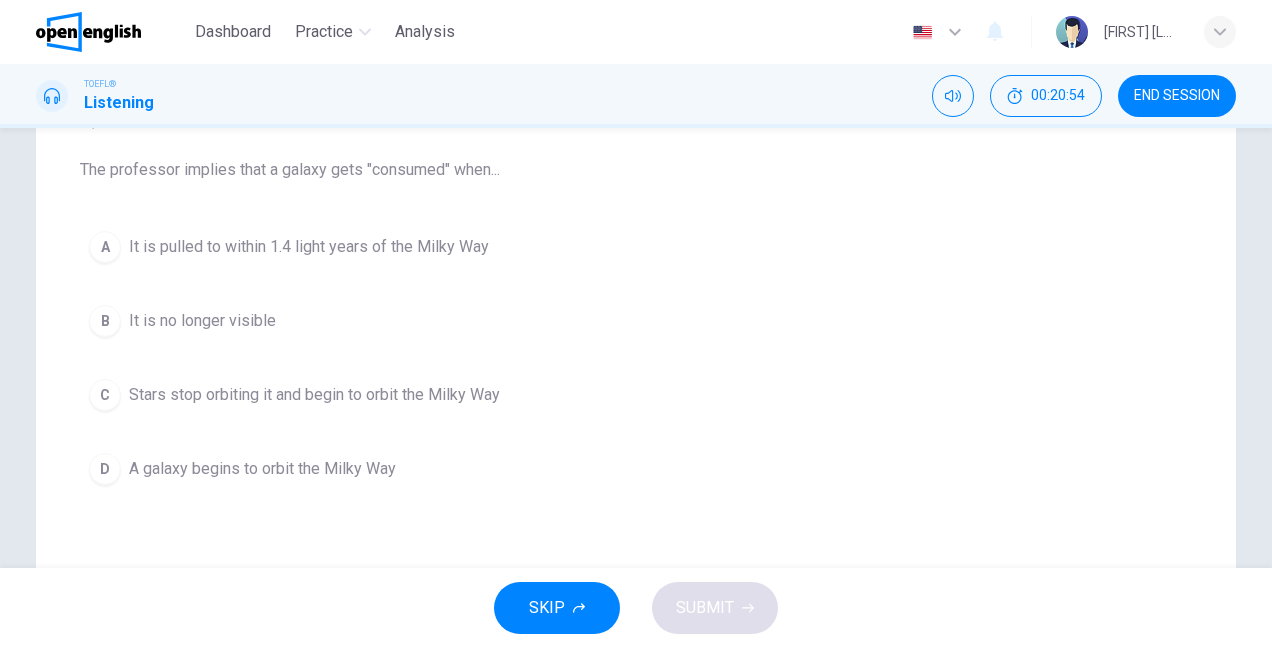 click on "Stars stop orbiting it and begin to orbit the Milky Way" at bounding box center [309, 247] 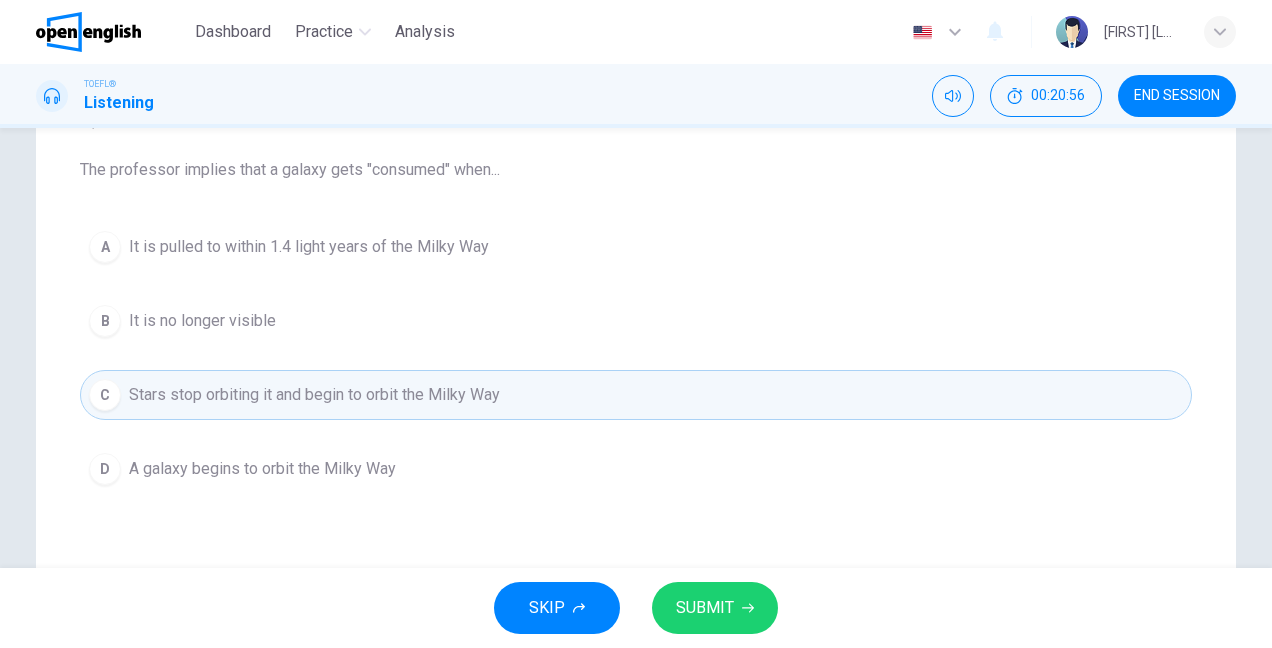 click on "SUBMIT" at bounding box center (705, 608) 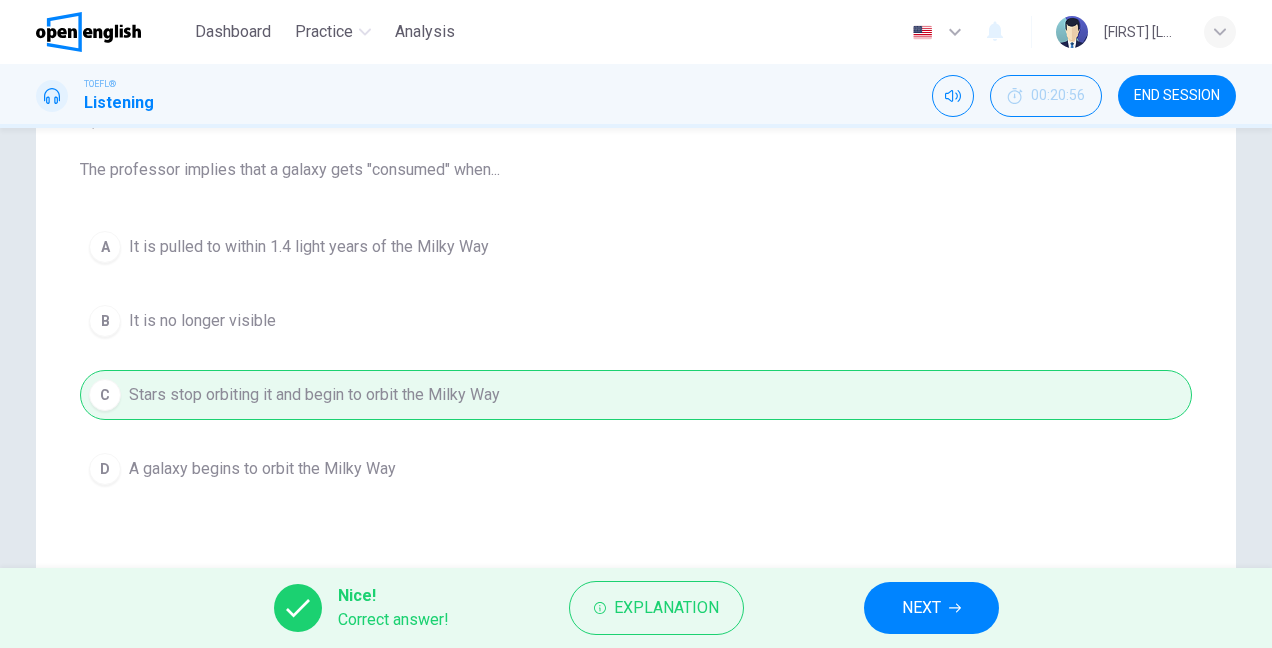 click on "Nice! Correct answer! Explanation NEXT" at bounding box center (636, 608) 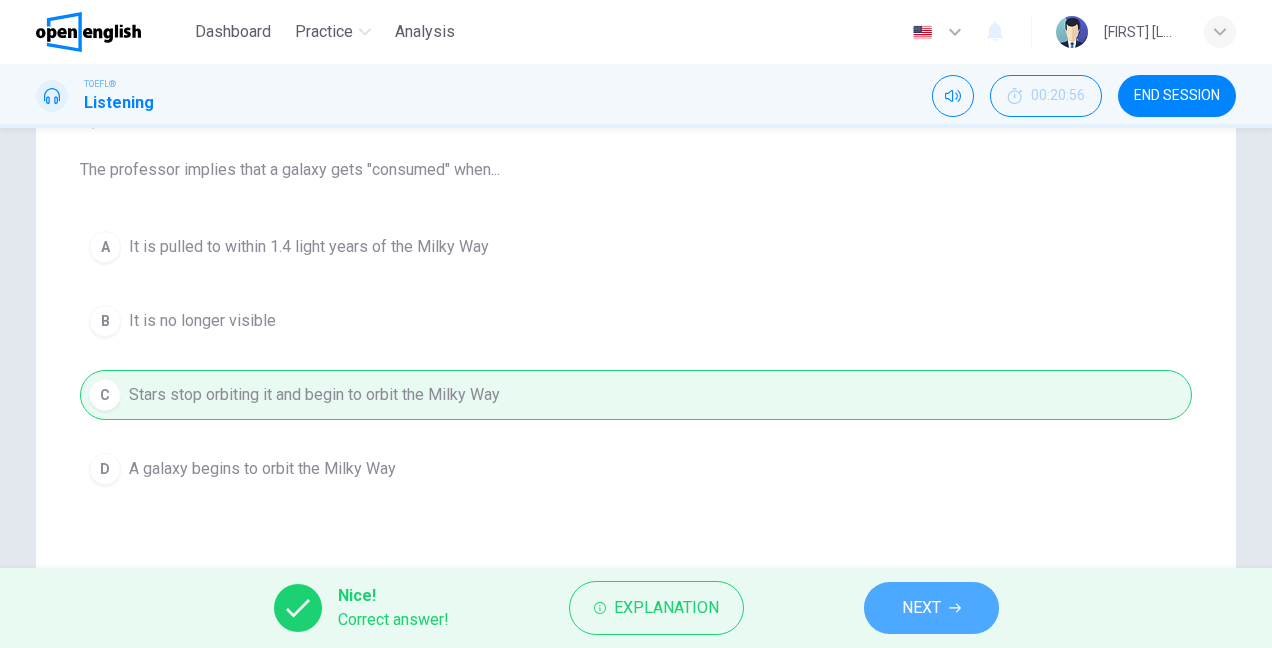 click on "NEXT" at bounding box center (921, 608) 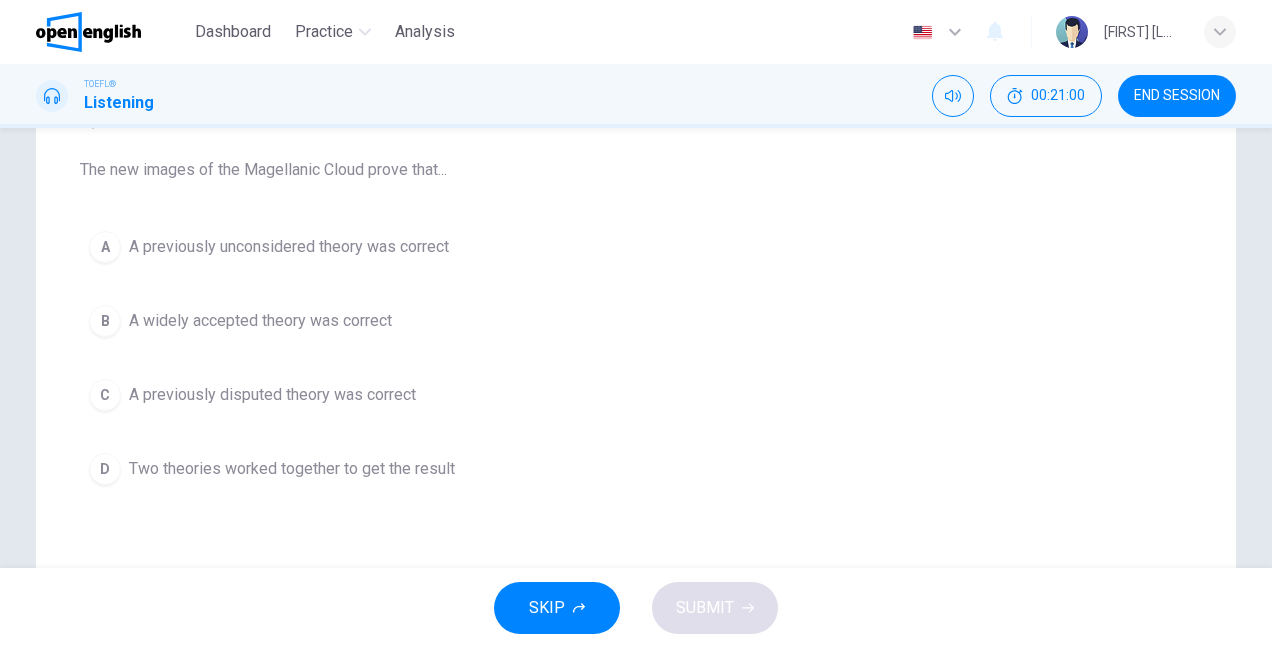 drag, startPoint x: 927, startPoint y: 604, endPoint x: 951, endPoint y: 532, distance: 75.89466 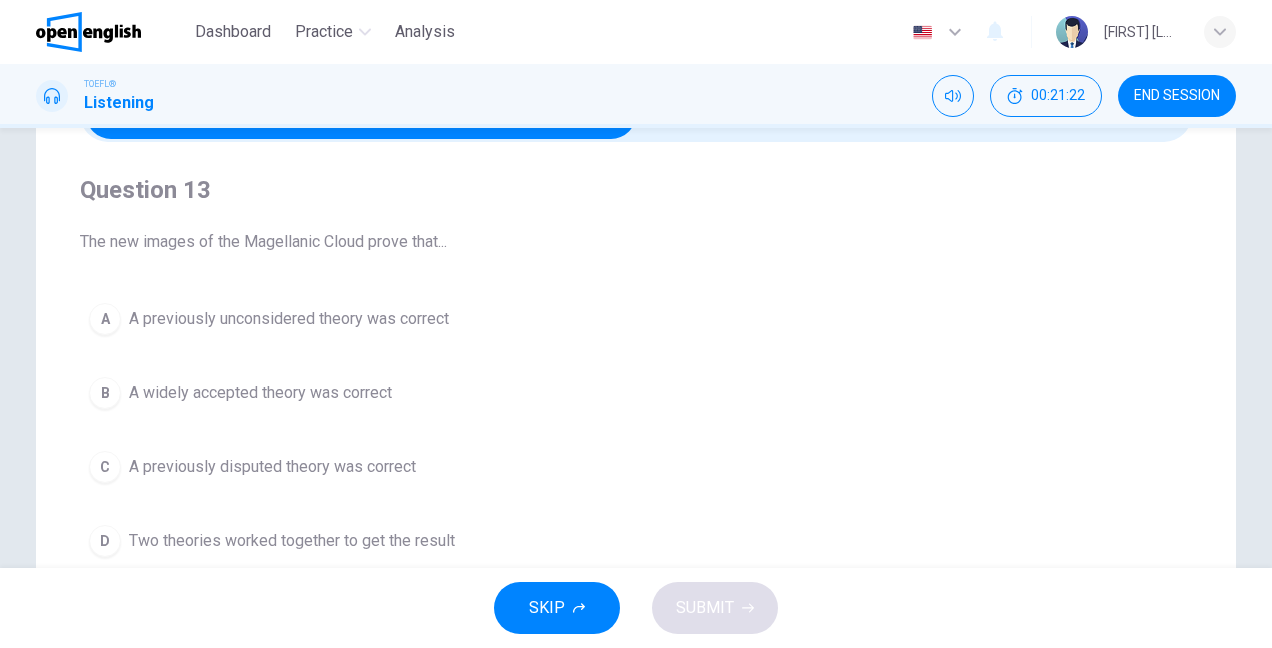 scroll, scrollTop: 148, scrollLeft: 0, axis: vertical 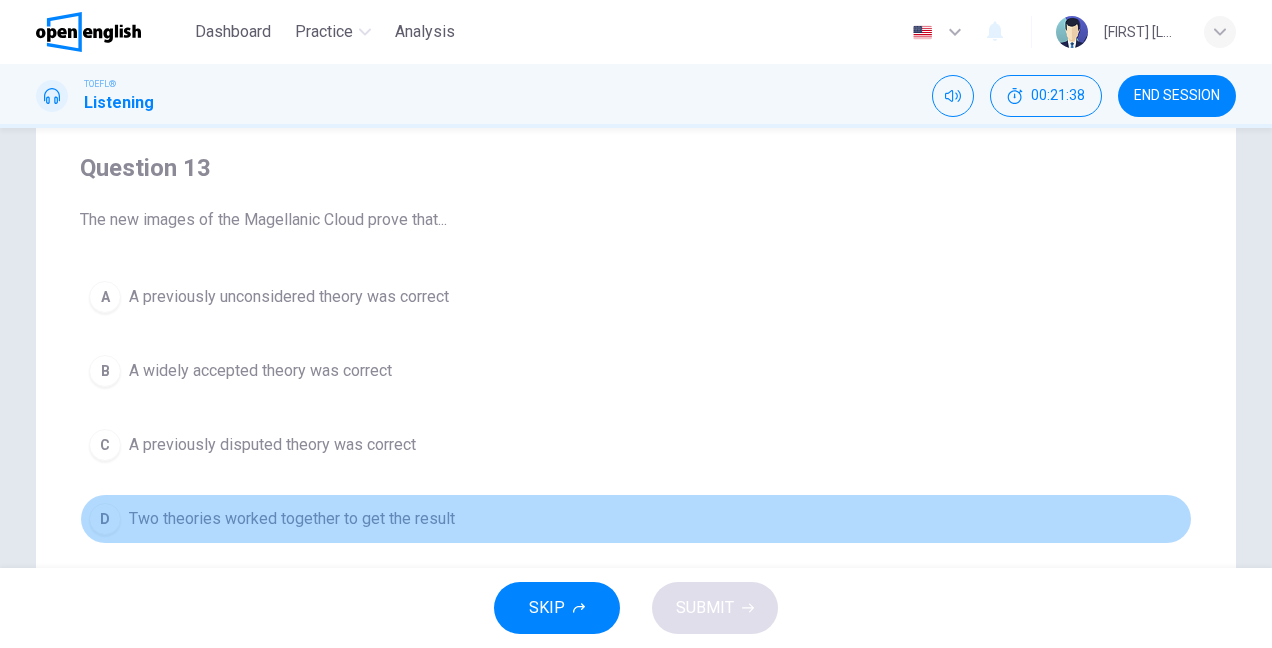 click on "Two theories worked together to get the result" at bounding box center (289, 297) 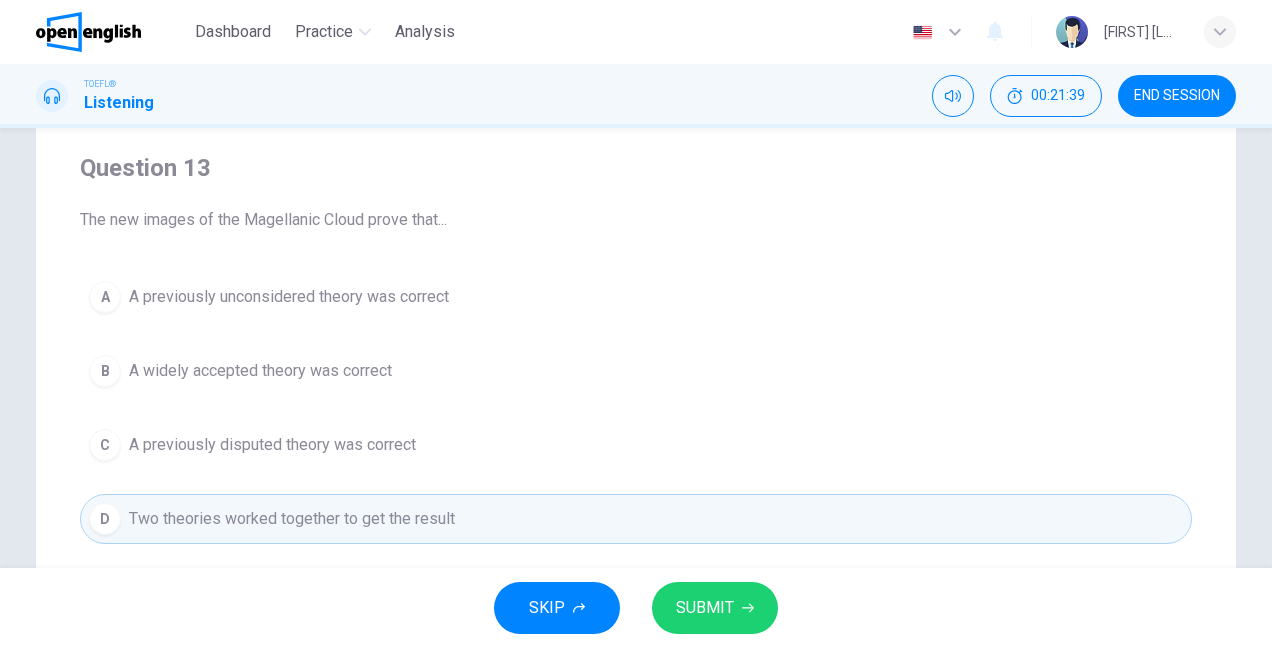 click on "SUBMIT" at bounding box center [705, 608] 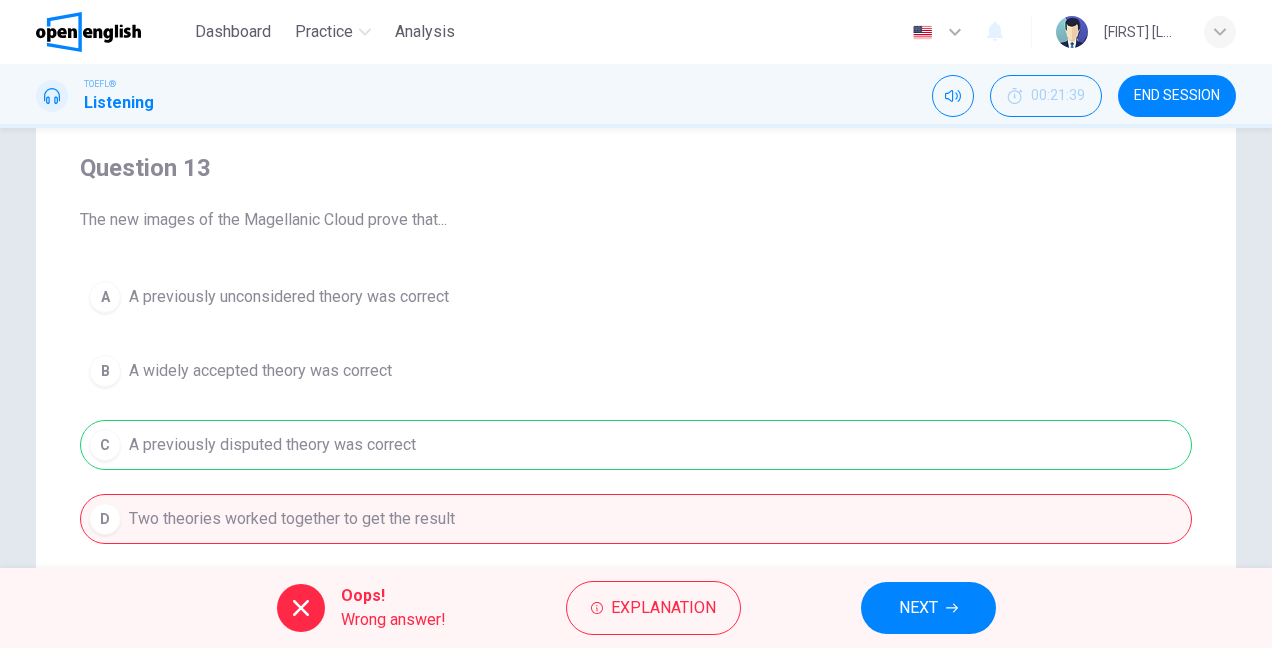 click on "NEXT" at bounding box center [928, 608] 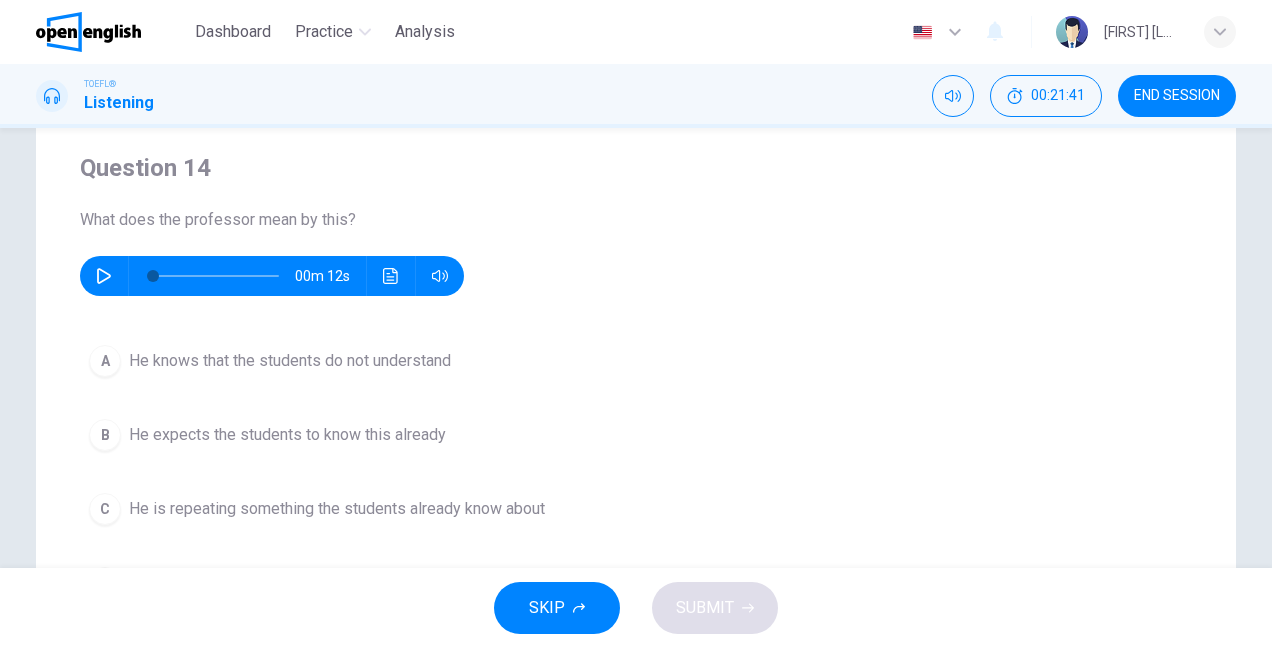click at bounding box center [104, 276] 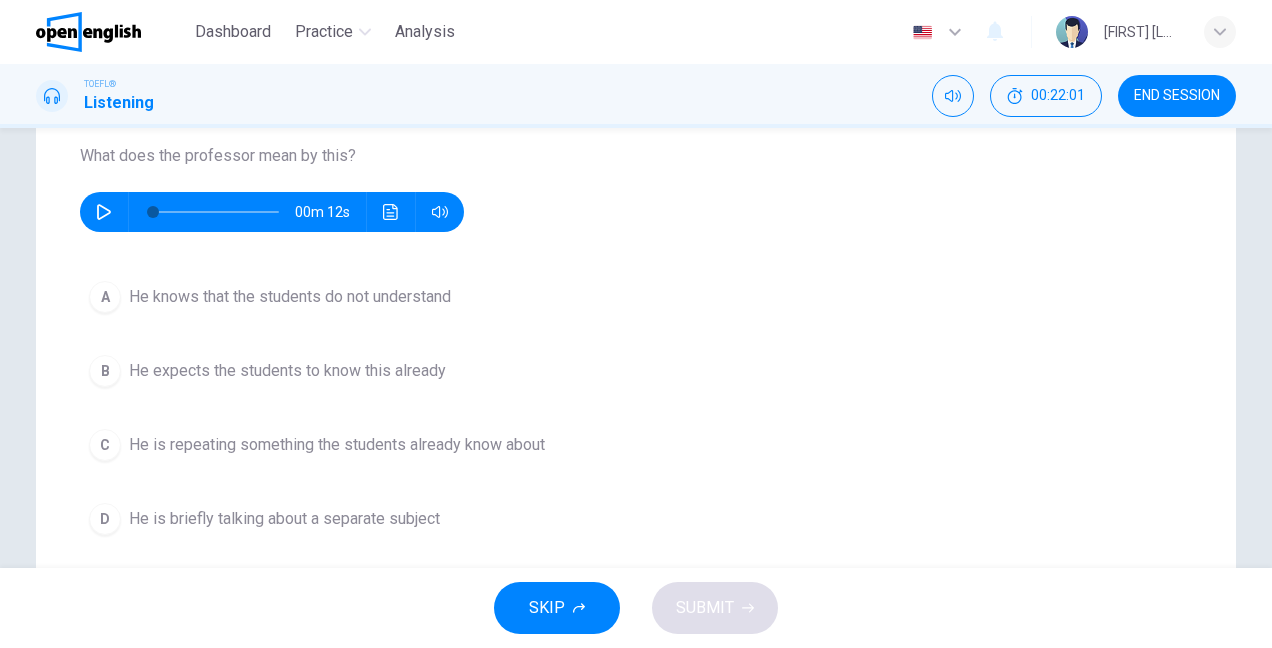 scroll, scrollTop: 213, scrollLeft: 0, axis: vertical 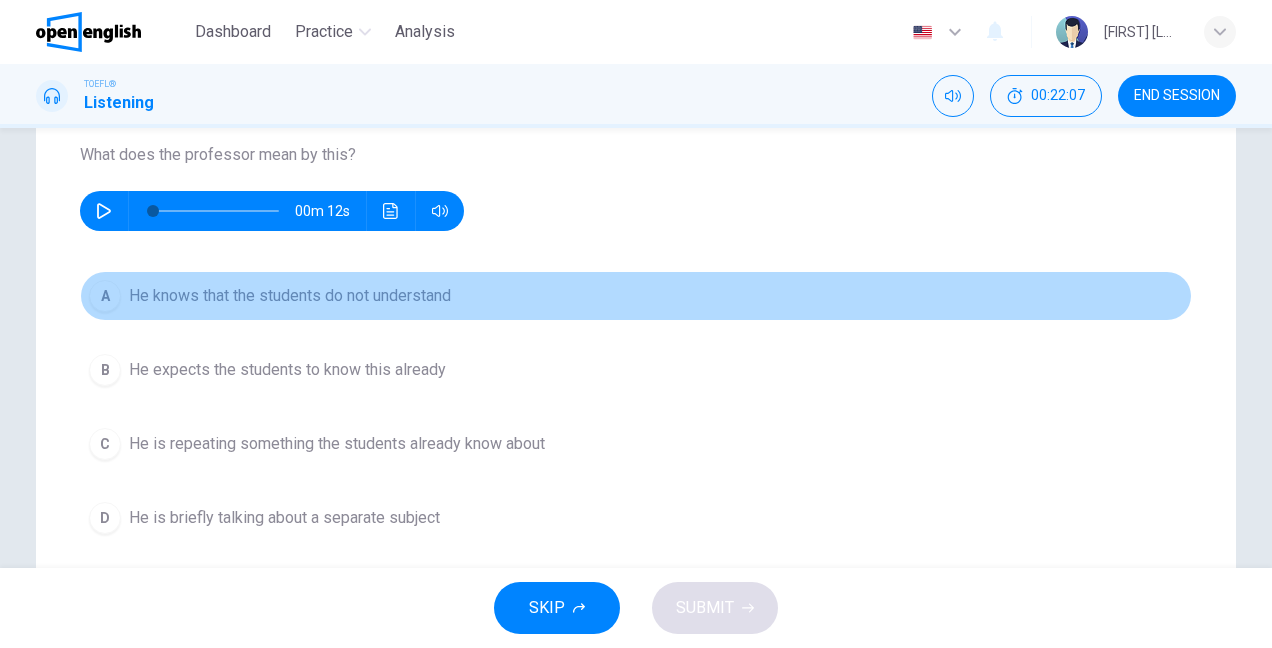 click on "A" at bounding box center [105, 296] 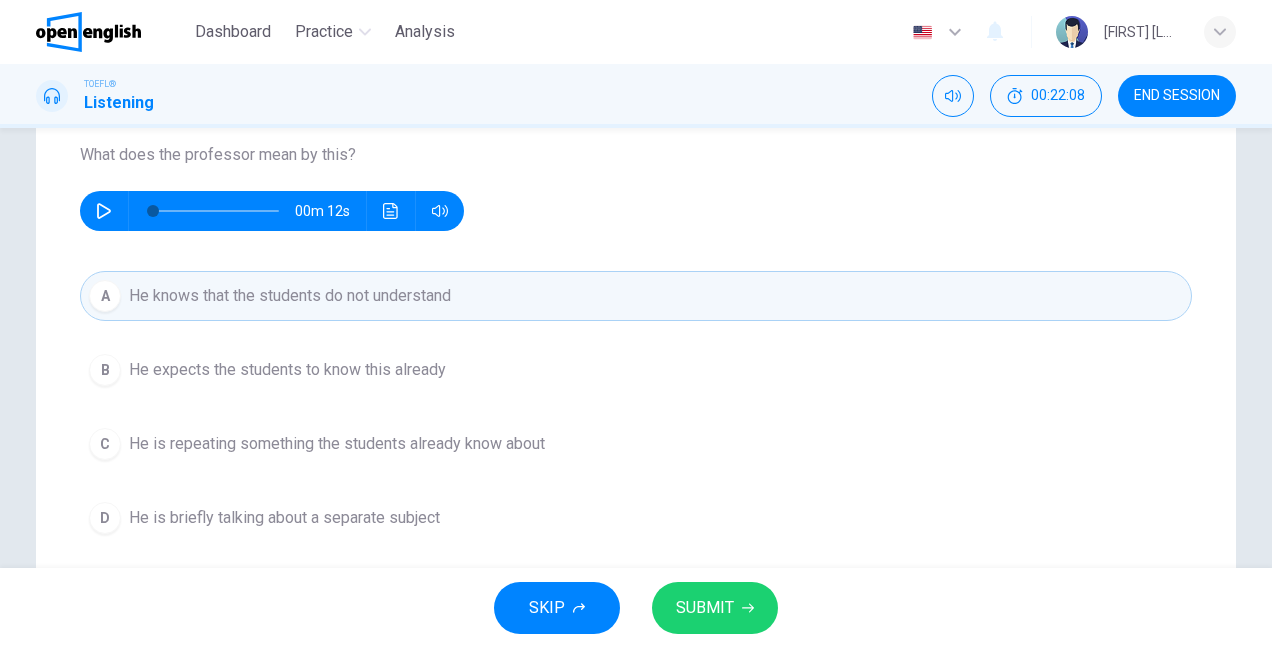 click on "SUBMIT" at bounding box center [705, 608] 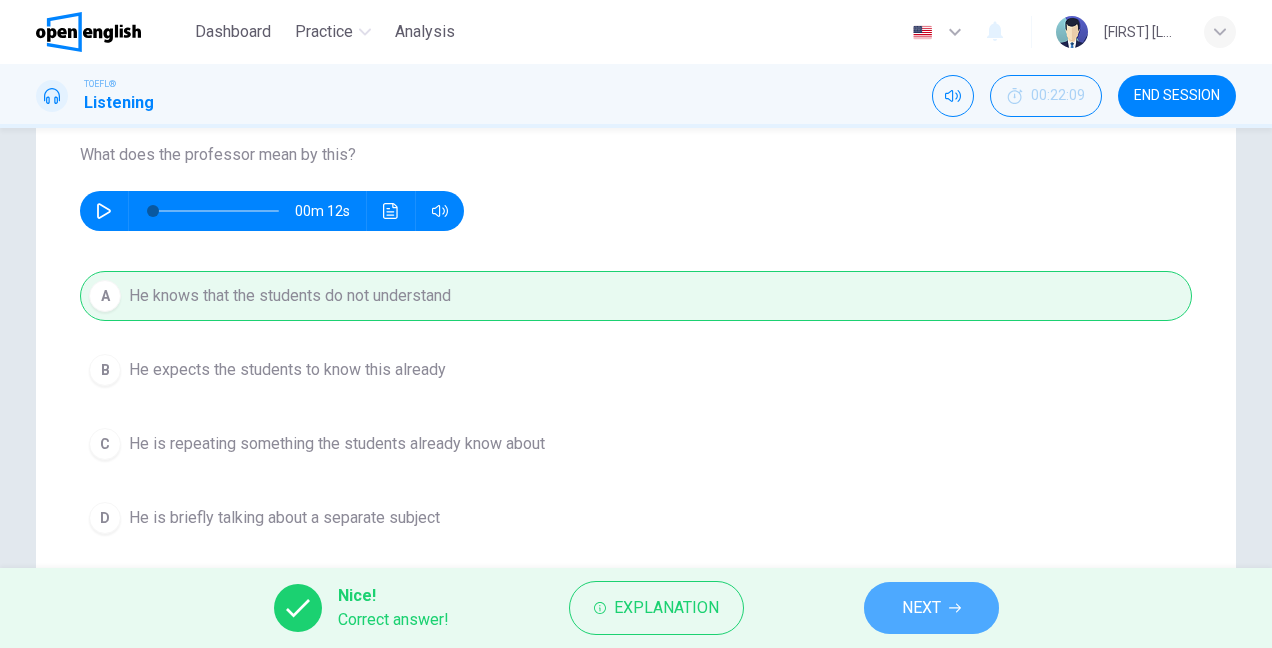 click on "NEXT" at bounding box center (921, 608) 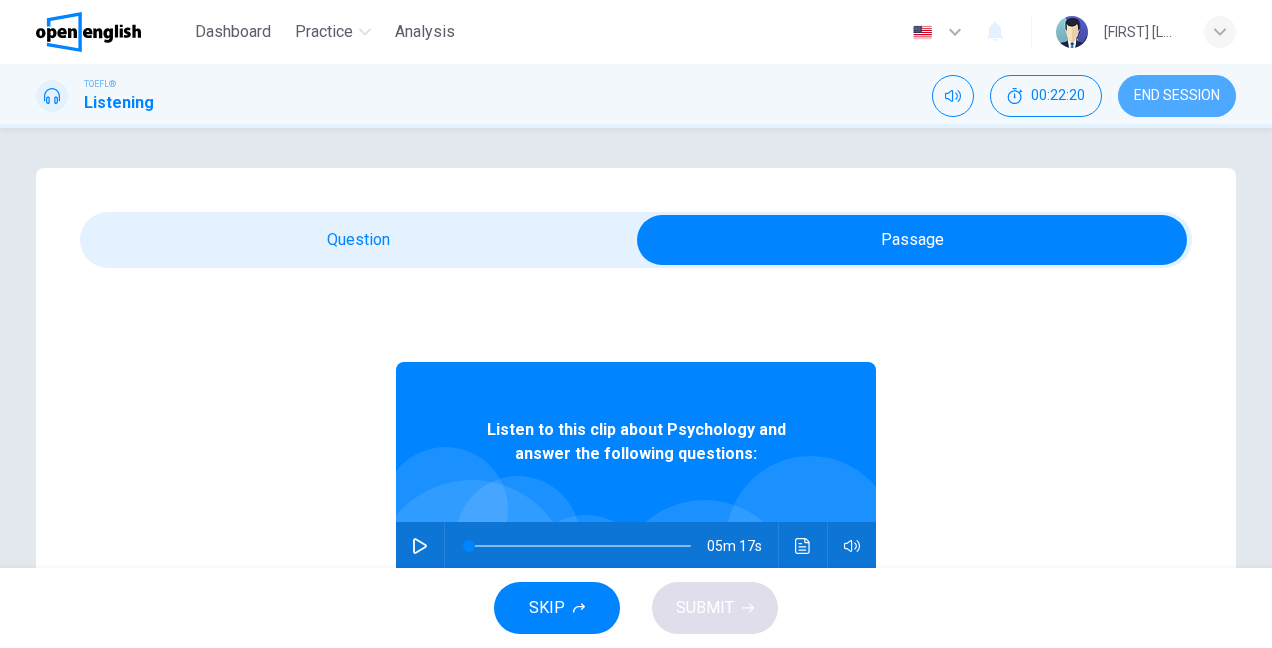 click on "END SESSION" at bounding box center [1177, 96] 